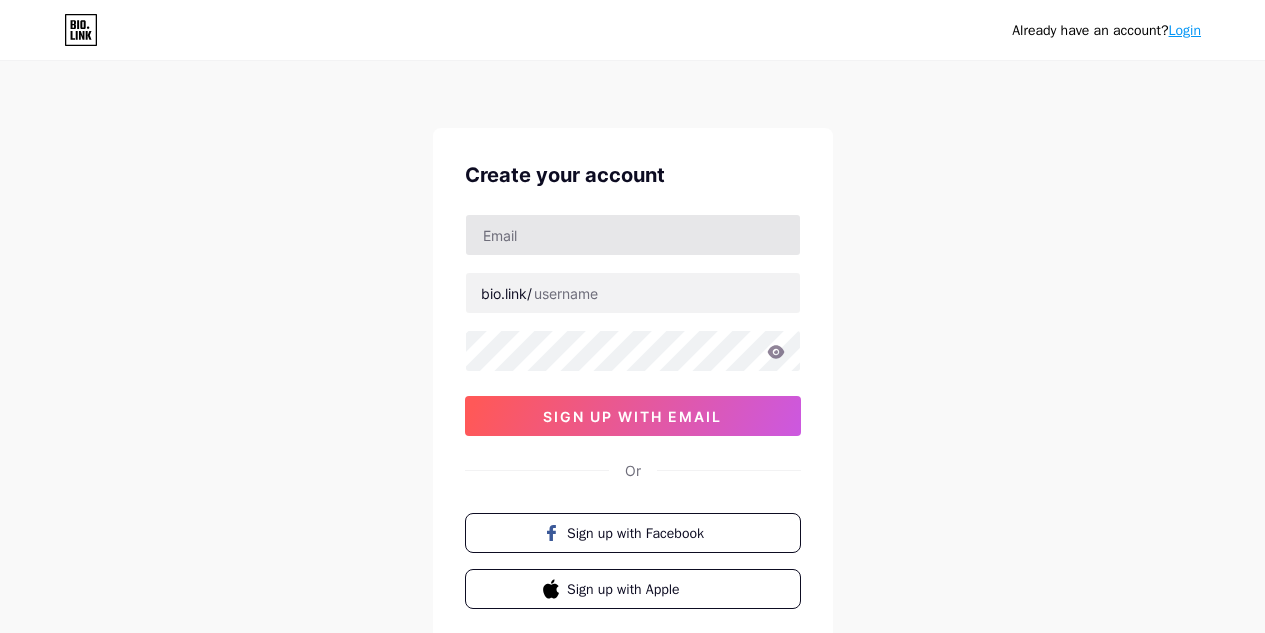 scroll, scrollTop: 0, scrollLeft: 0, axis: both 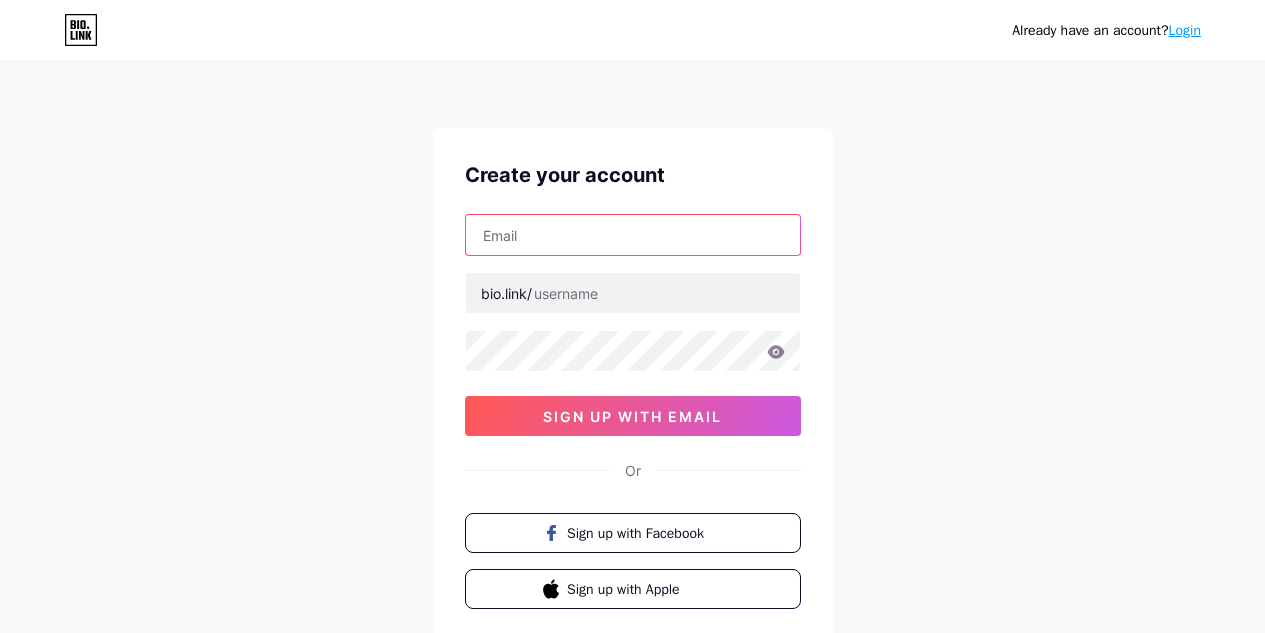 click at bounding box center [633, 235] 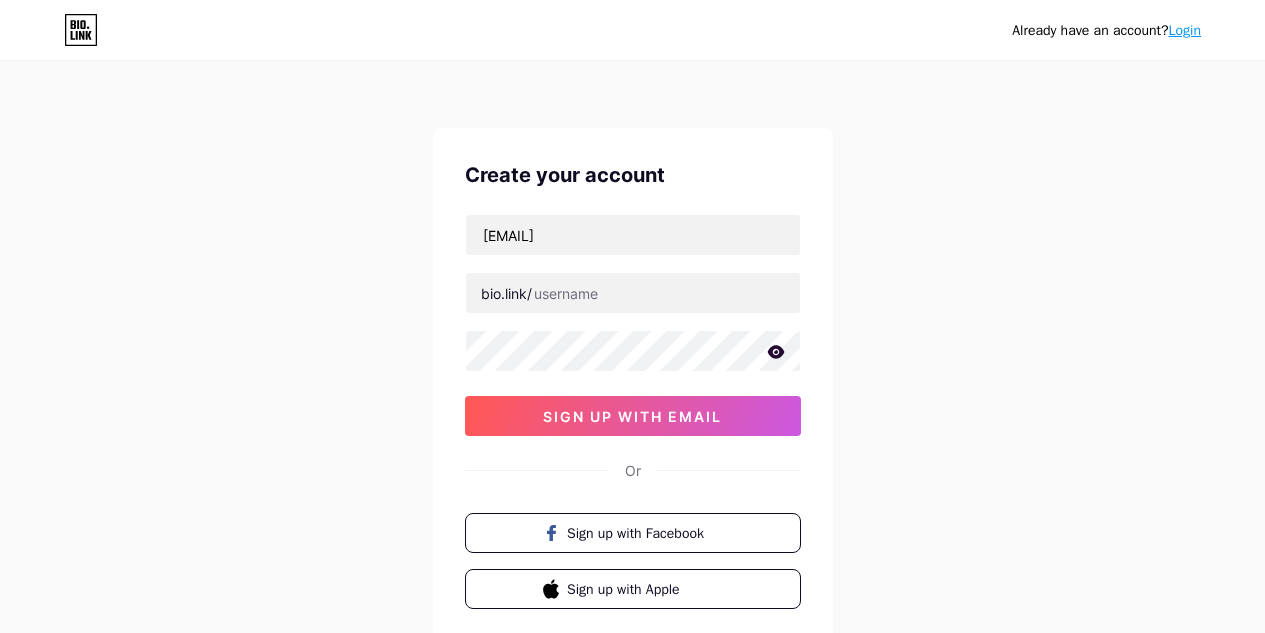 click 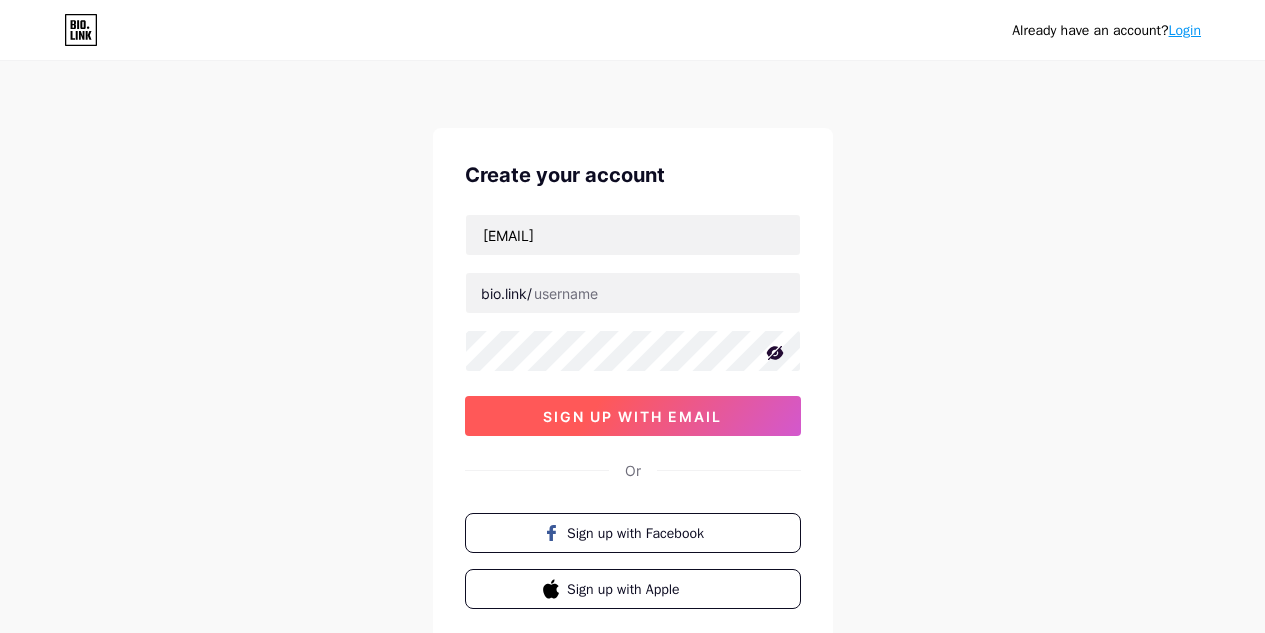 click on "sign up with email" at bounding box center [632, 416] 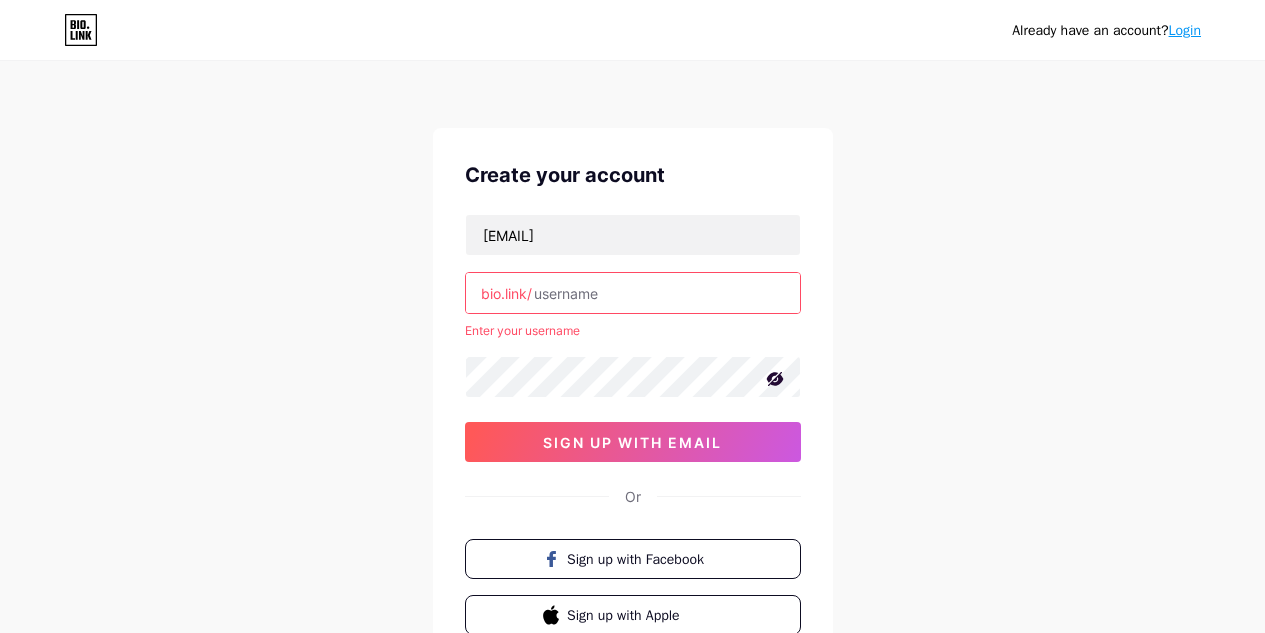 click at bounding box center (633, 293) 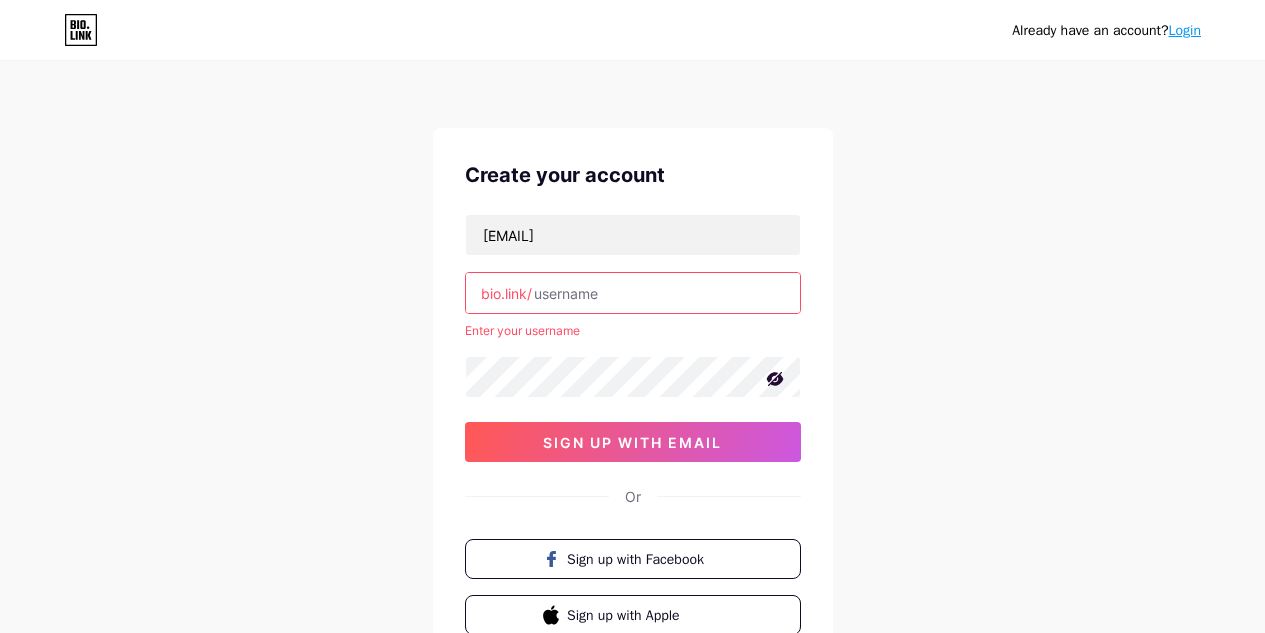 type on "m" 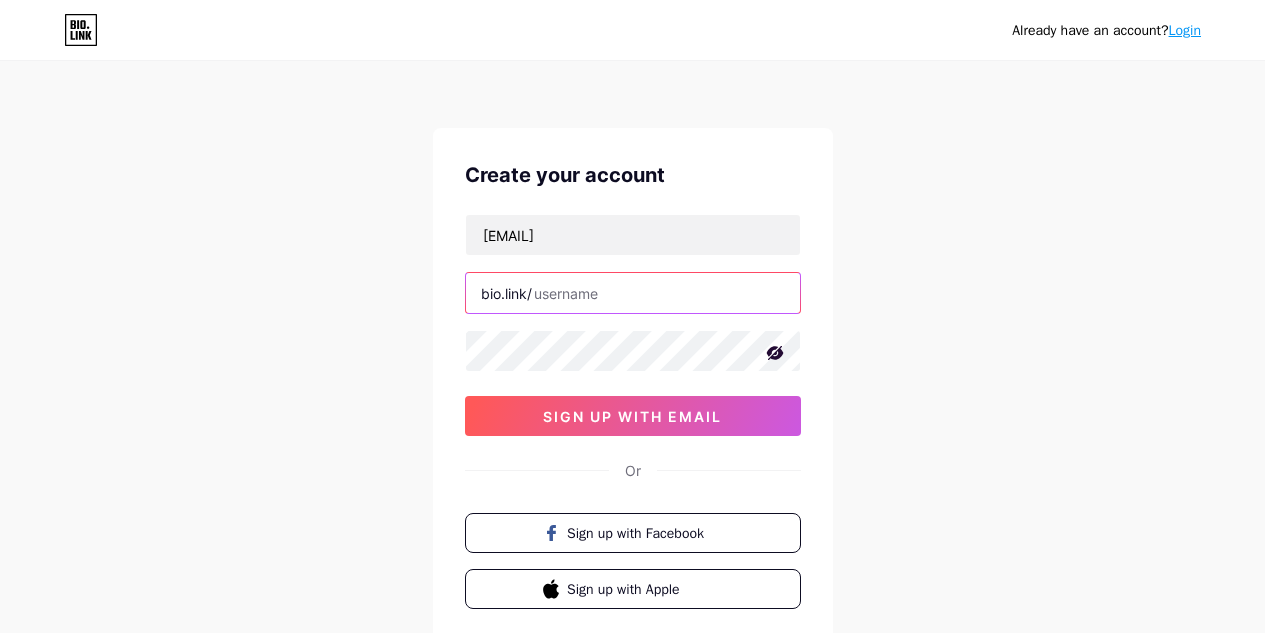 type on "s" 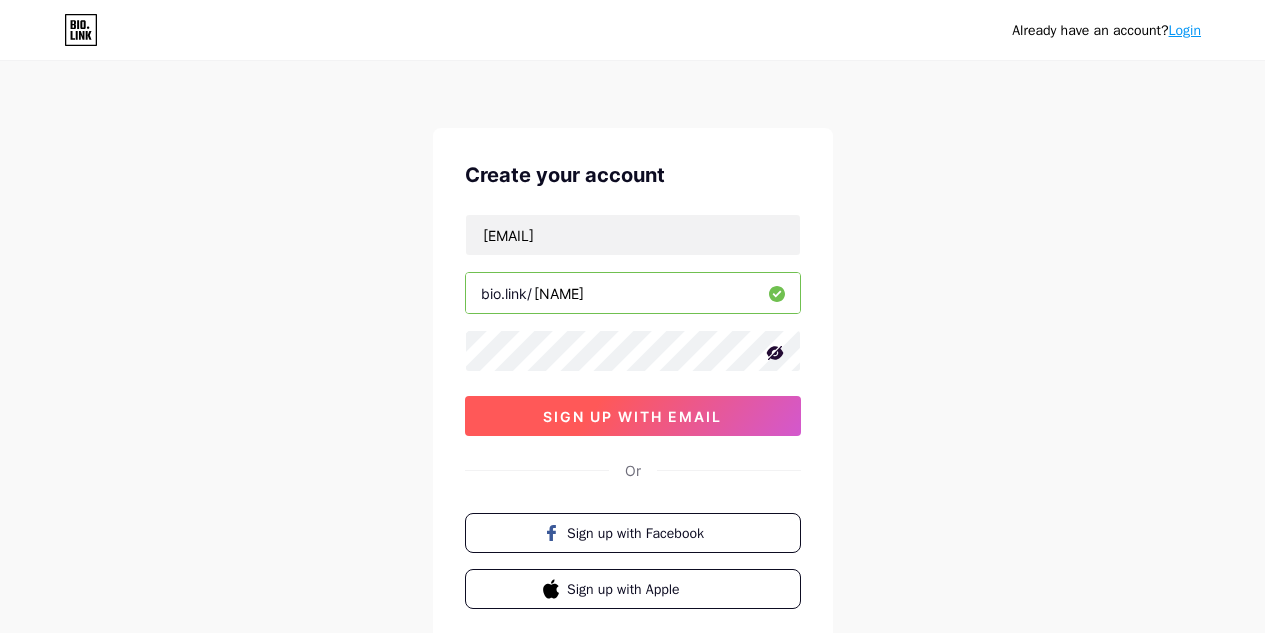 type on "[NAME]" 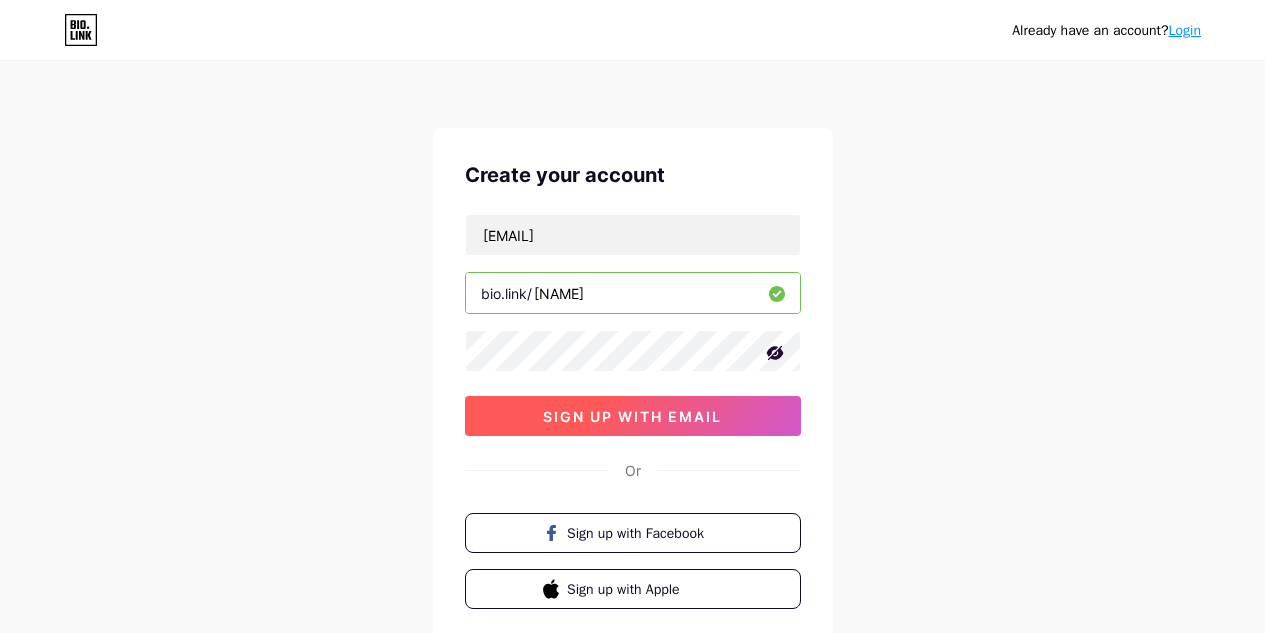 click on "sign up with email" at bounding box center (632, 416) 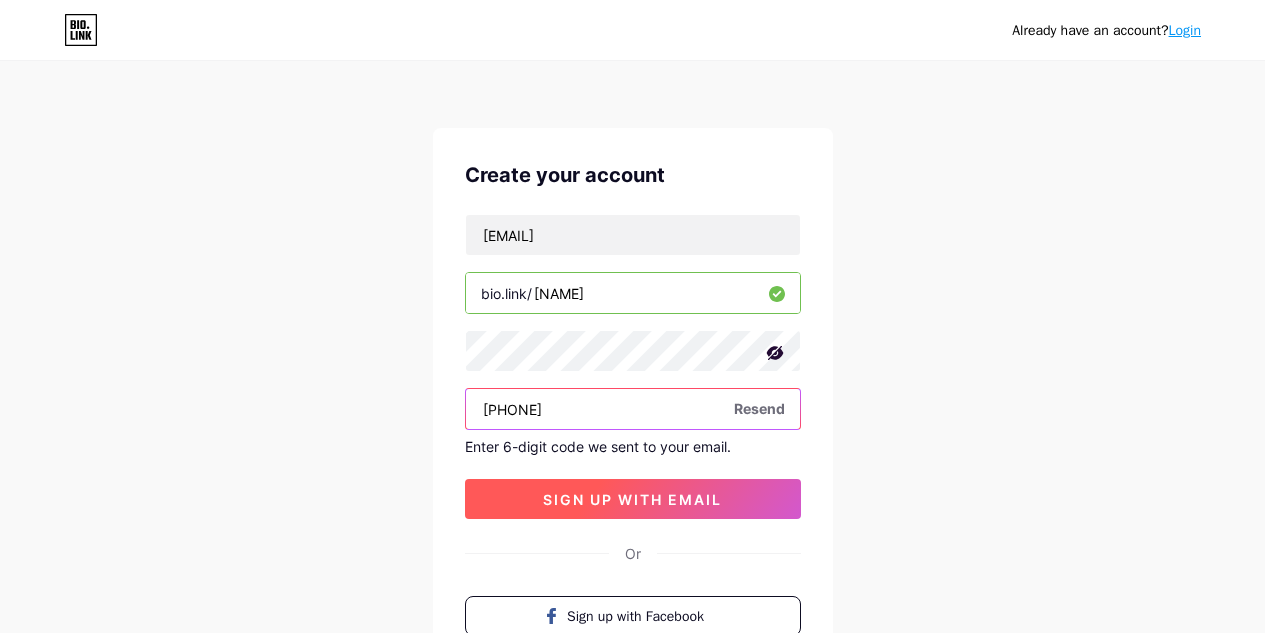 type on "[PHONE]" 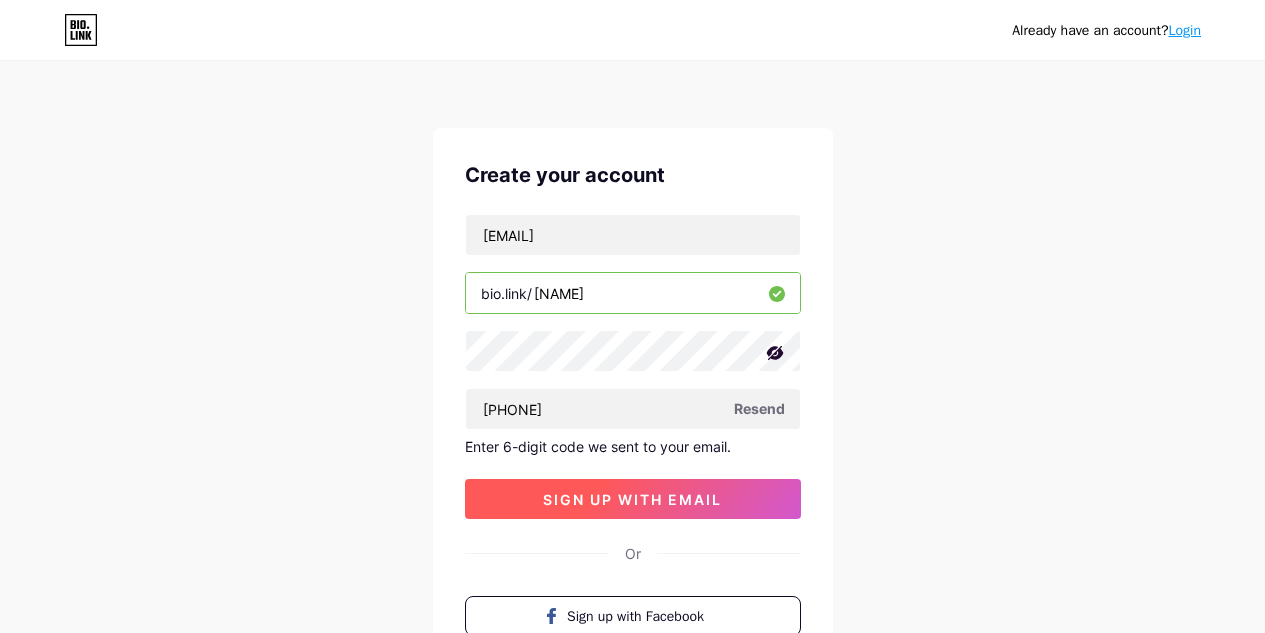 click on "sign up with email" at bounding box center (632, 499) 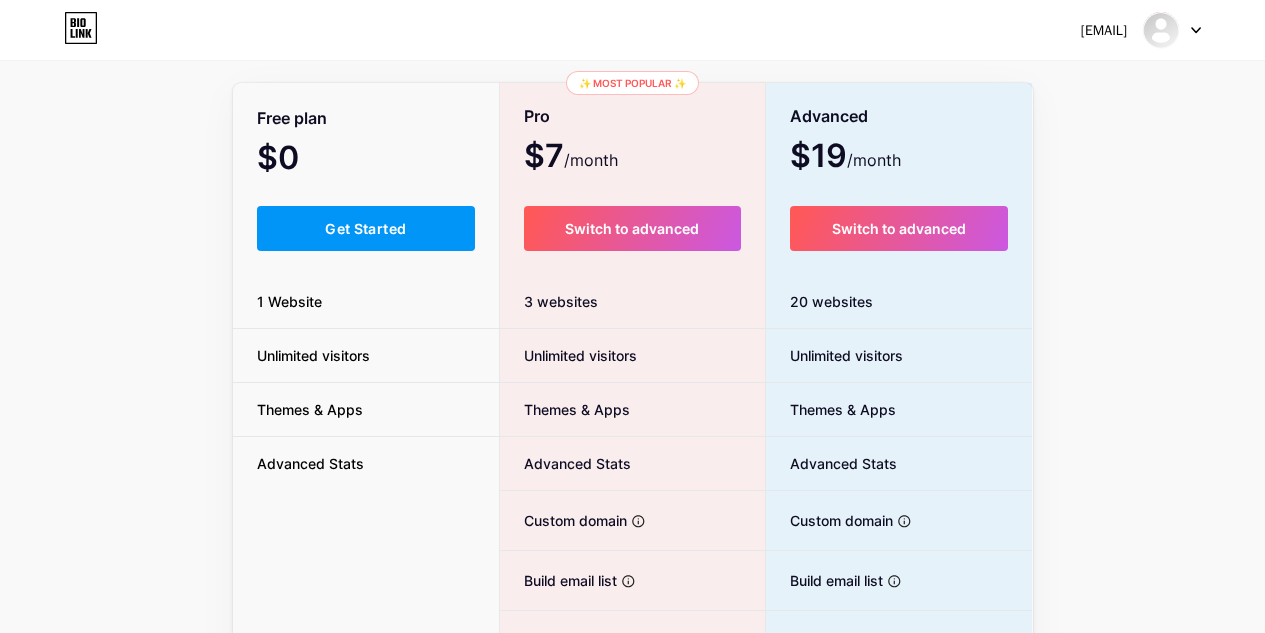 scroll, scrollTop: 300, scrollLeft: 0, axis: vertical 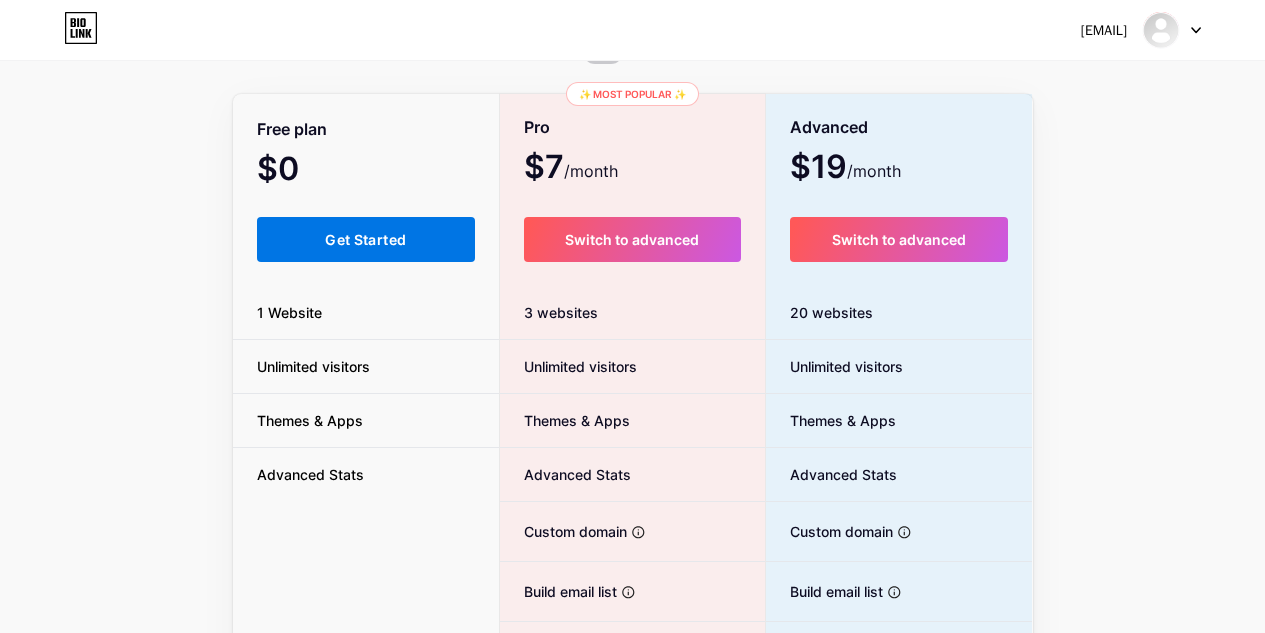 click on "Get Started" at bounding box center [365, 239] 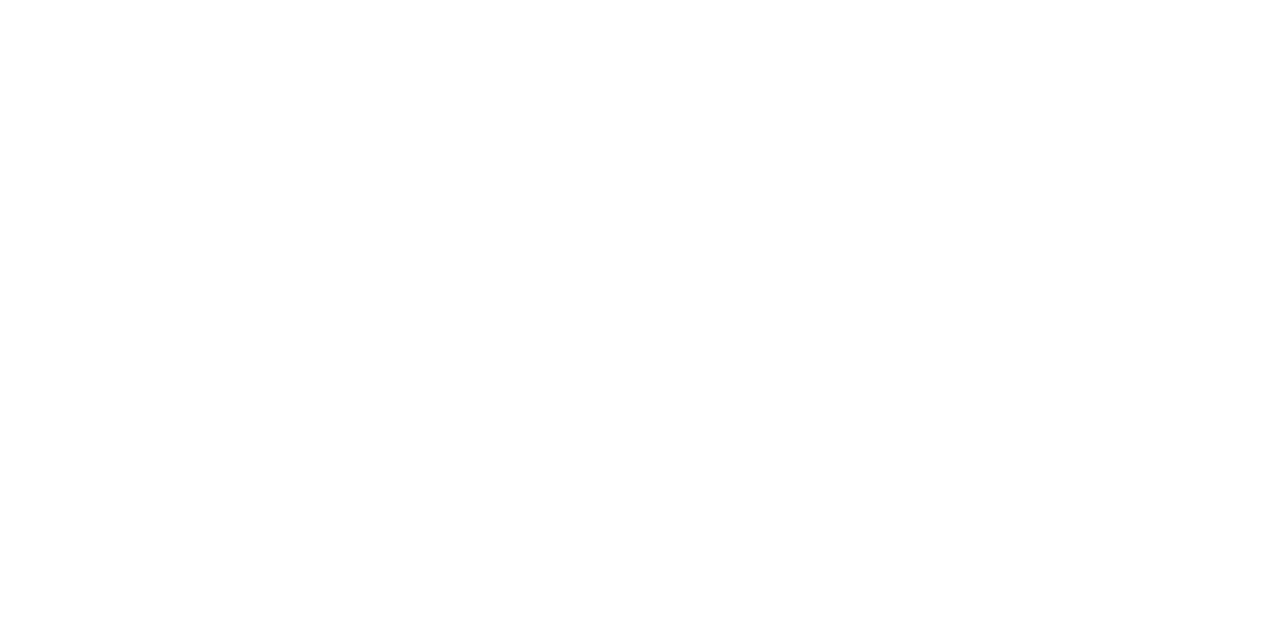 scroll, scrollTop: 0, scrollLeft: 0, axis: both 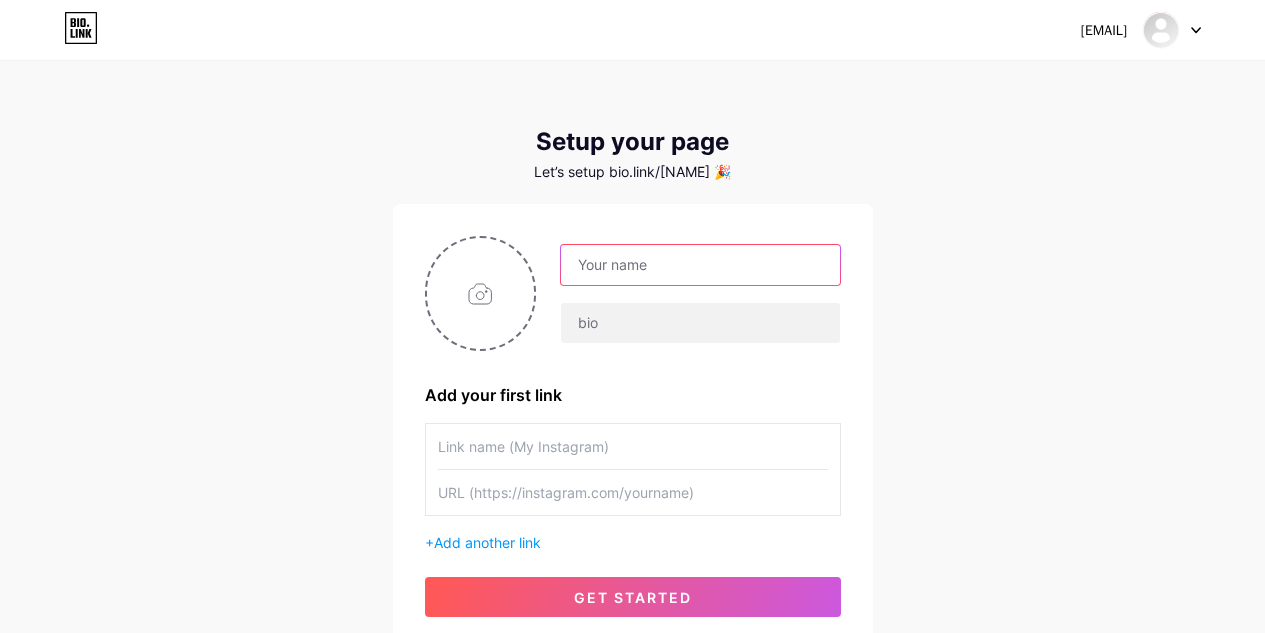 drag, startPoint x: 691, startPoint y: 279, endPoint x: 692, endPoint y: 269, distance: 10.049875 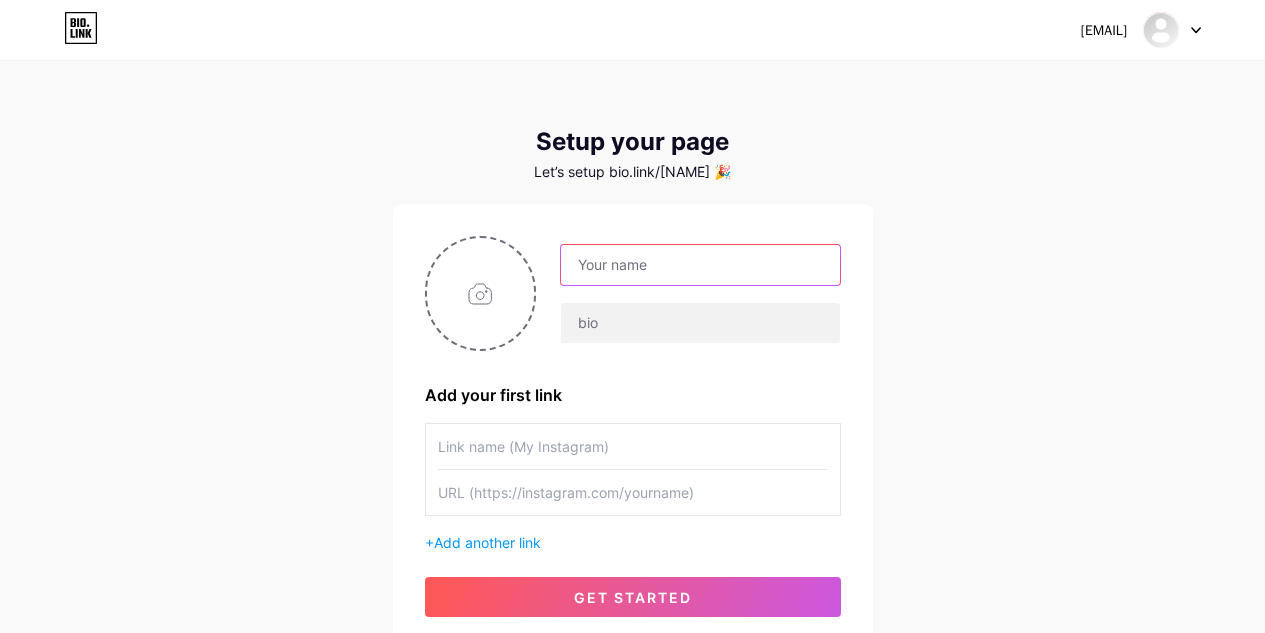 click at bounding box center (700, 265) 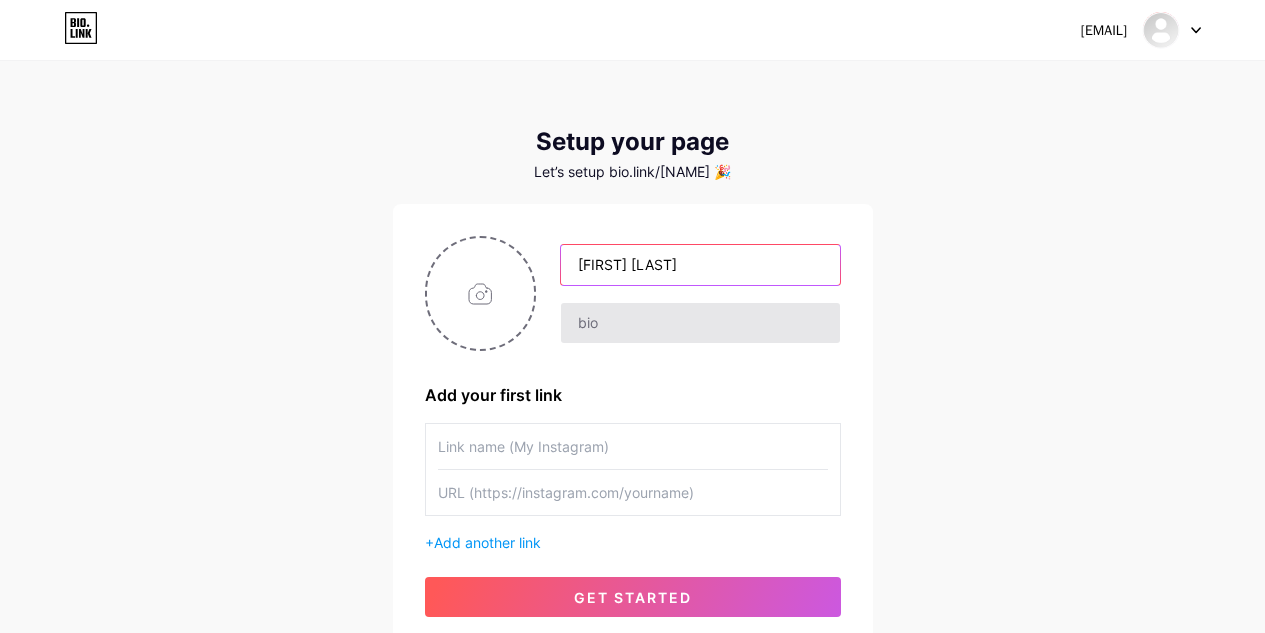 type on "[FIRST] [LAST]" 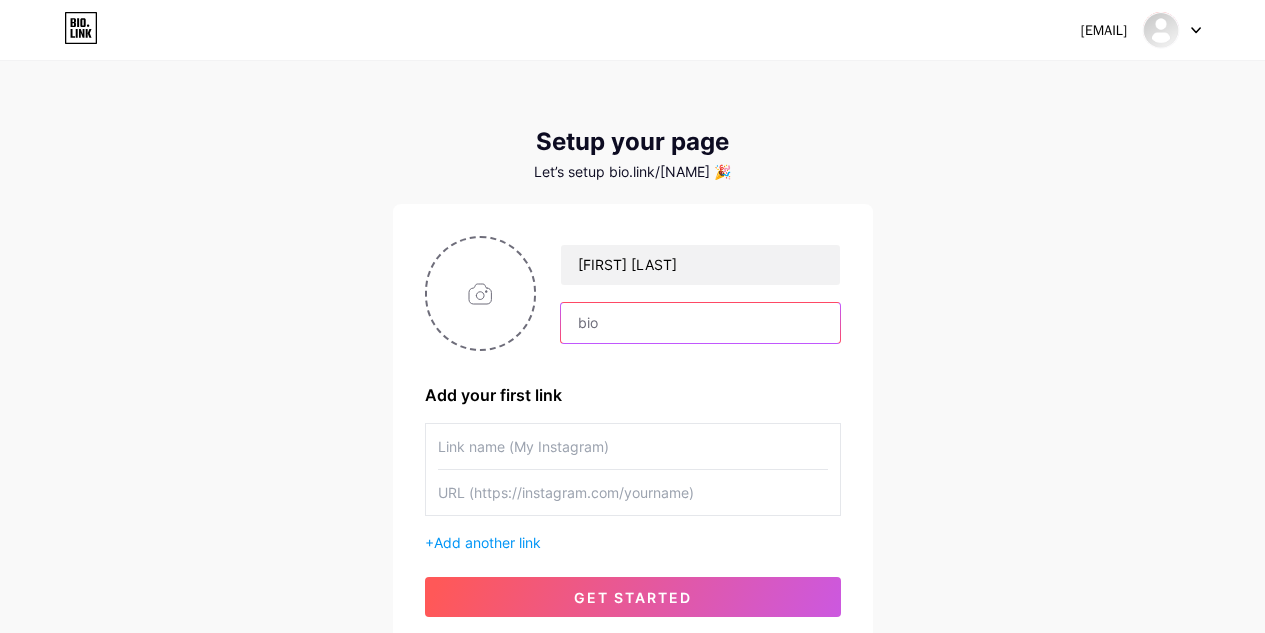 click at bounding box center (700, 323) 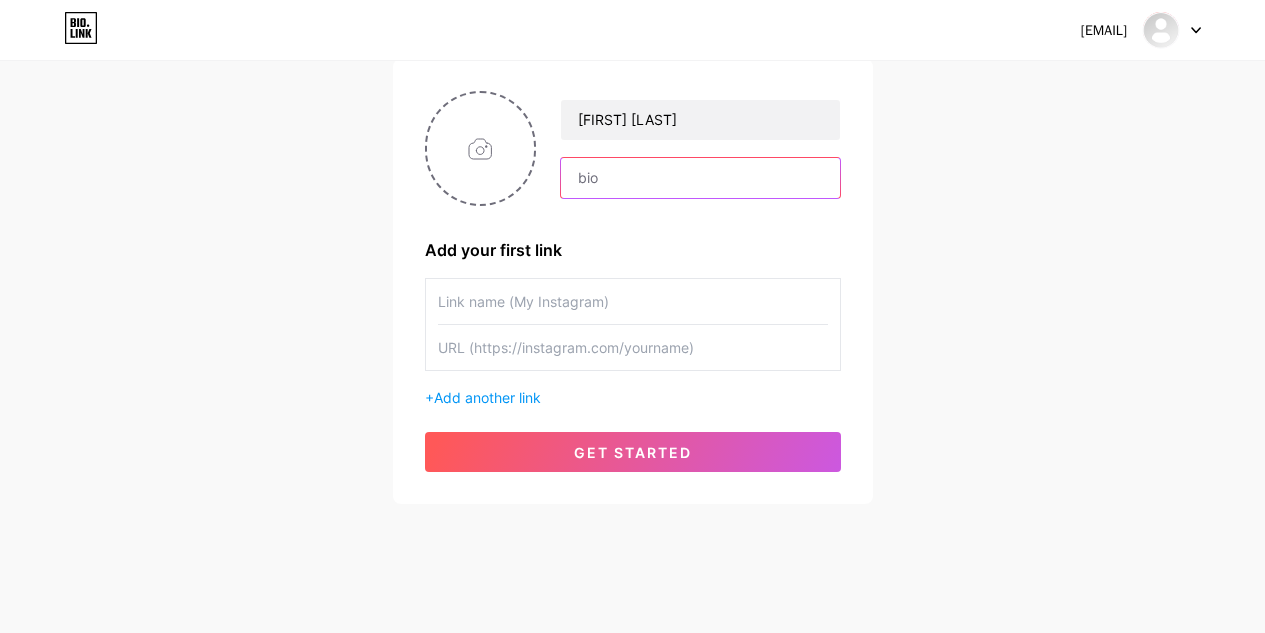 scroll, scrollTop: 160, scrollLeft: 0, axis: vertical 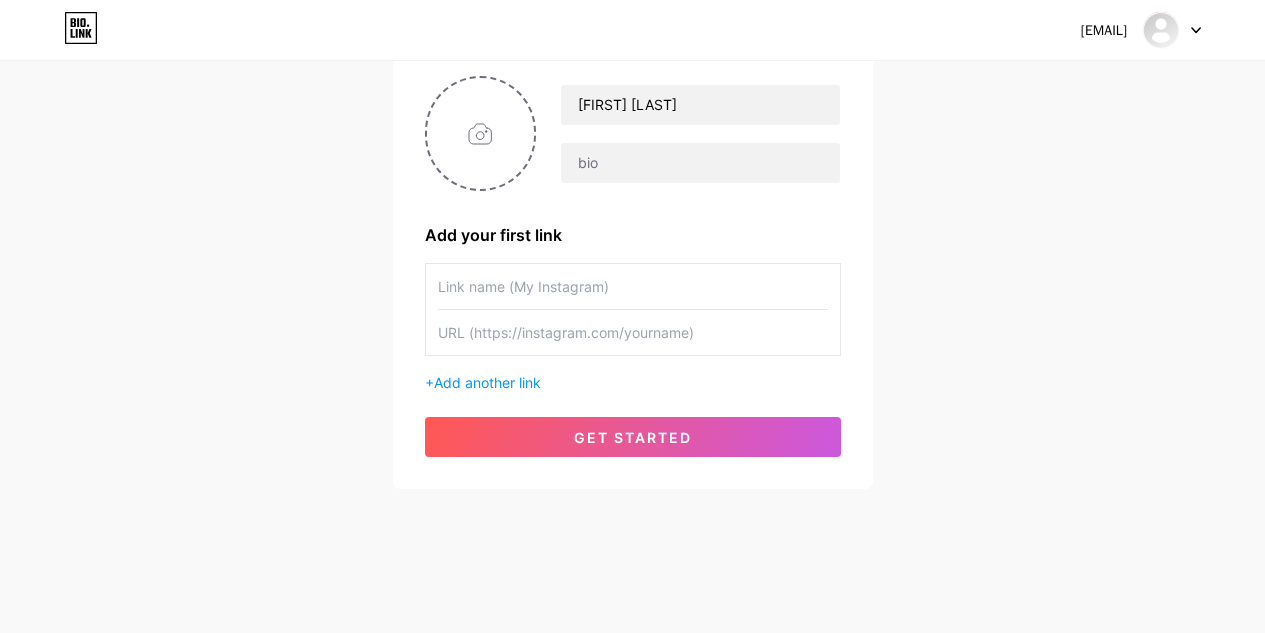 click at bounding box center (633, 286) 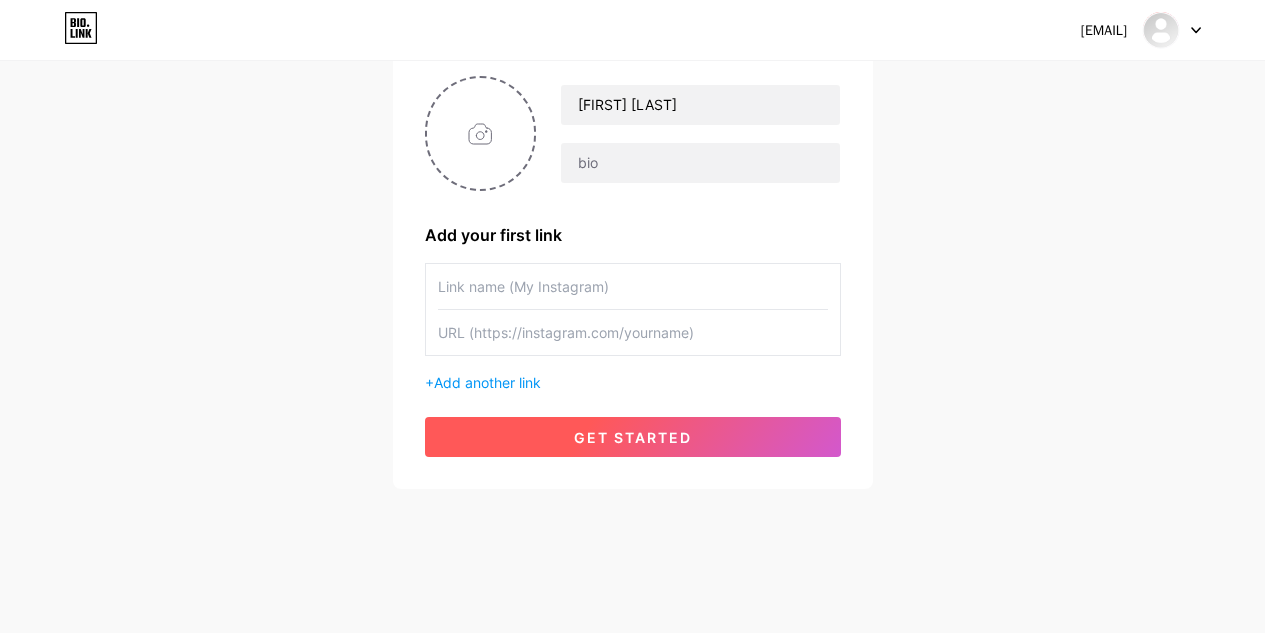 click on "get started" at bounding box center [633, 437] 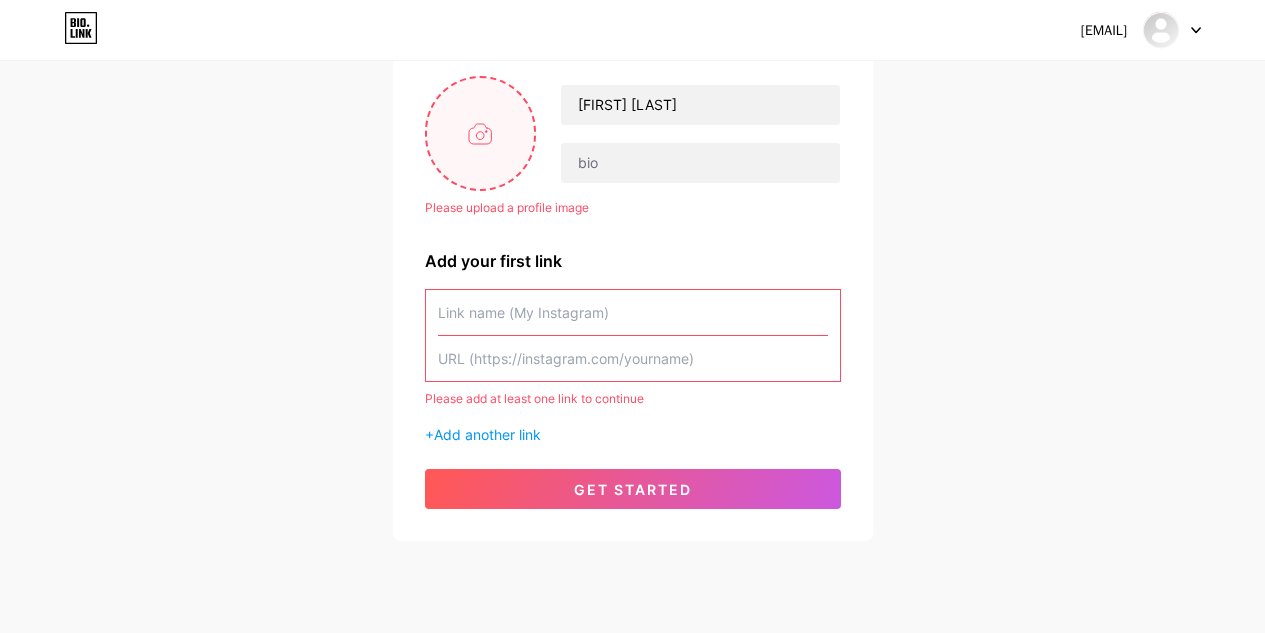 click at bounding box center (481, 133) 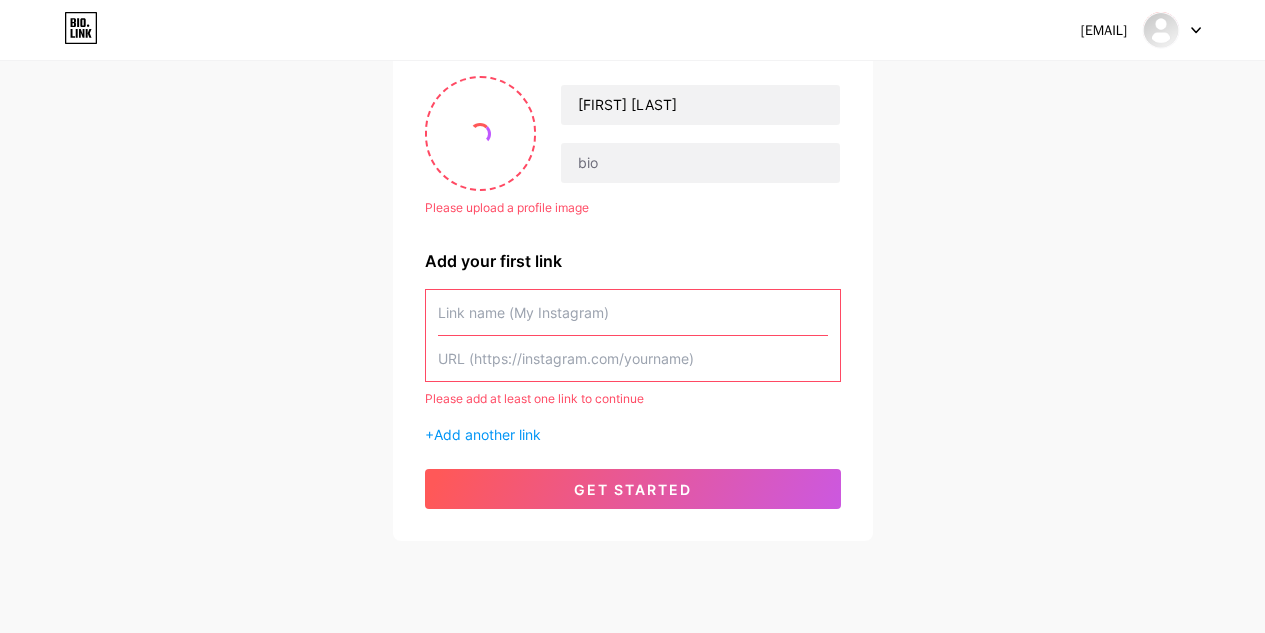 click at bounding box center (633, 312) 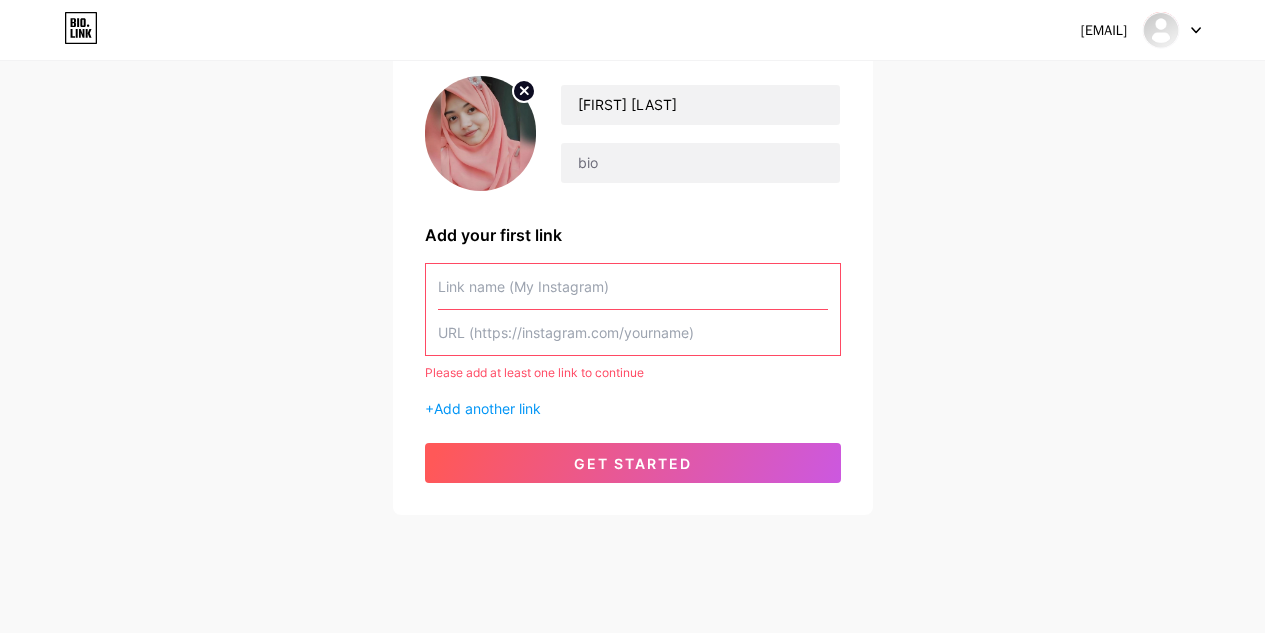 click at bounding box center [633, 332] 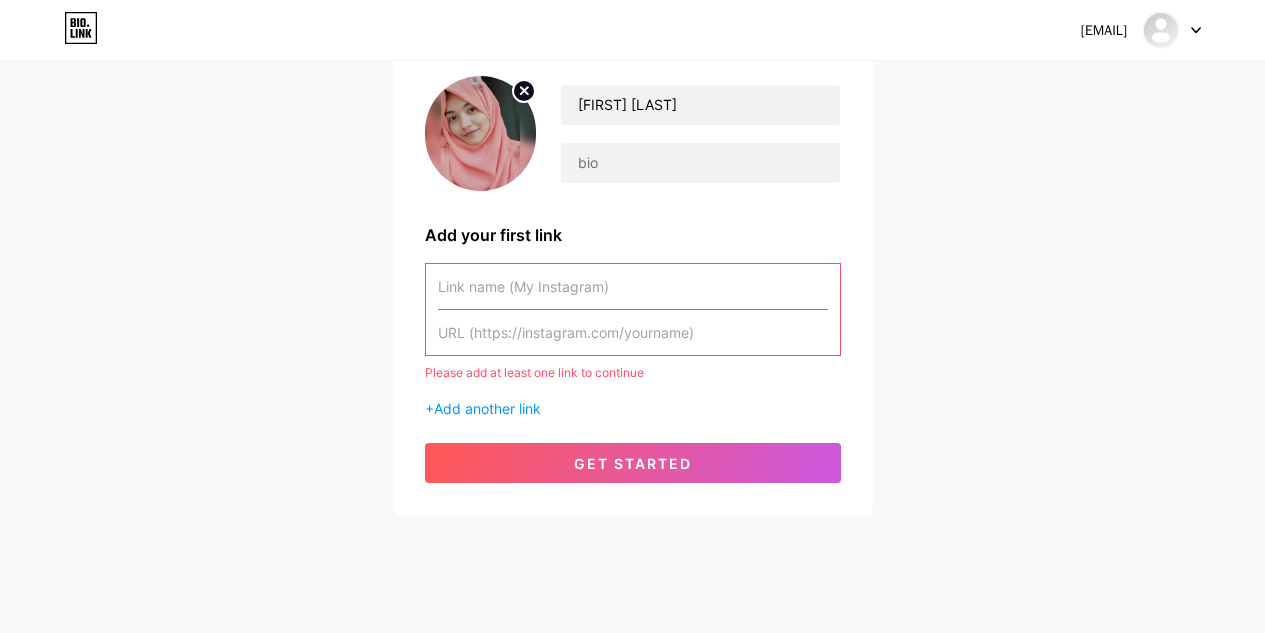 paste on "https://[DOMAIN]/[ID]" 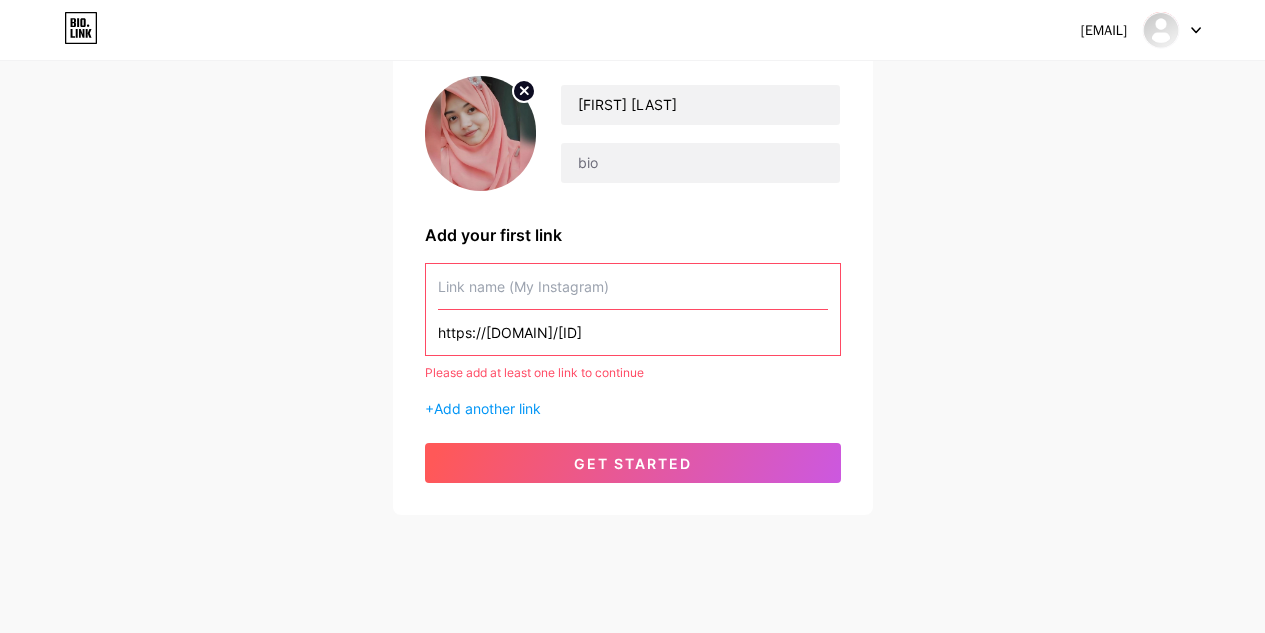 scroll, scrollTop: 0, scrollLeft: 207, axis: horizontal 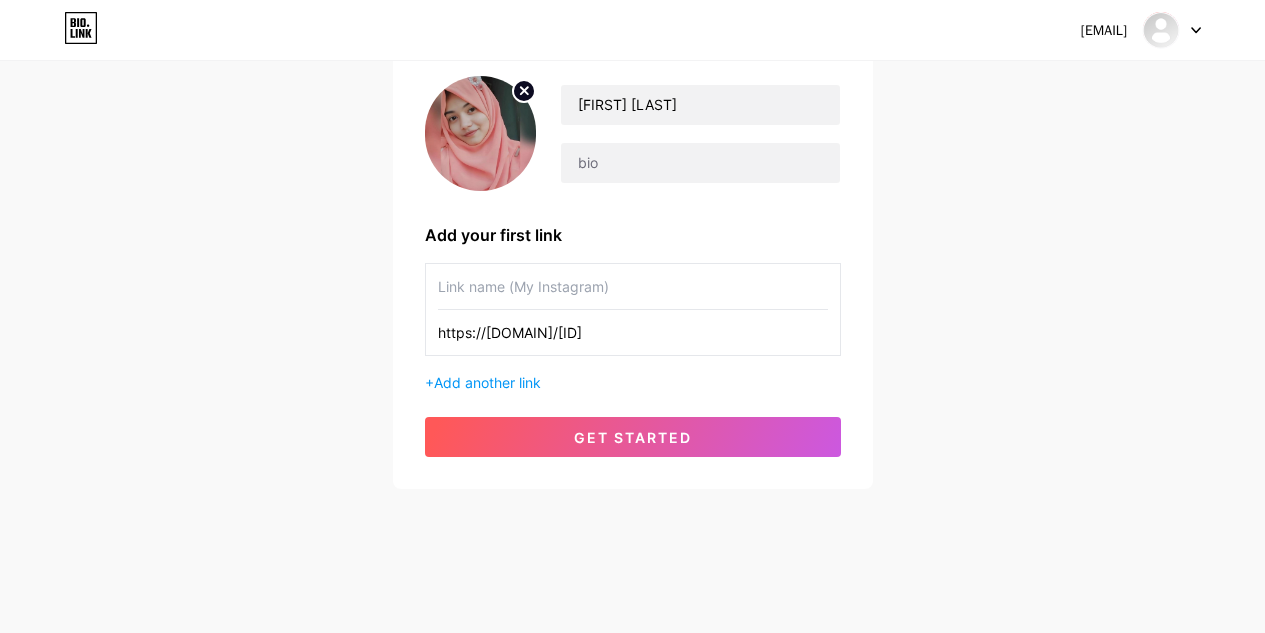 type on "https://[DOMAIN]/[ID]" 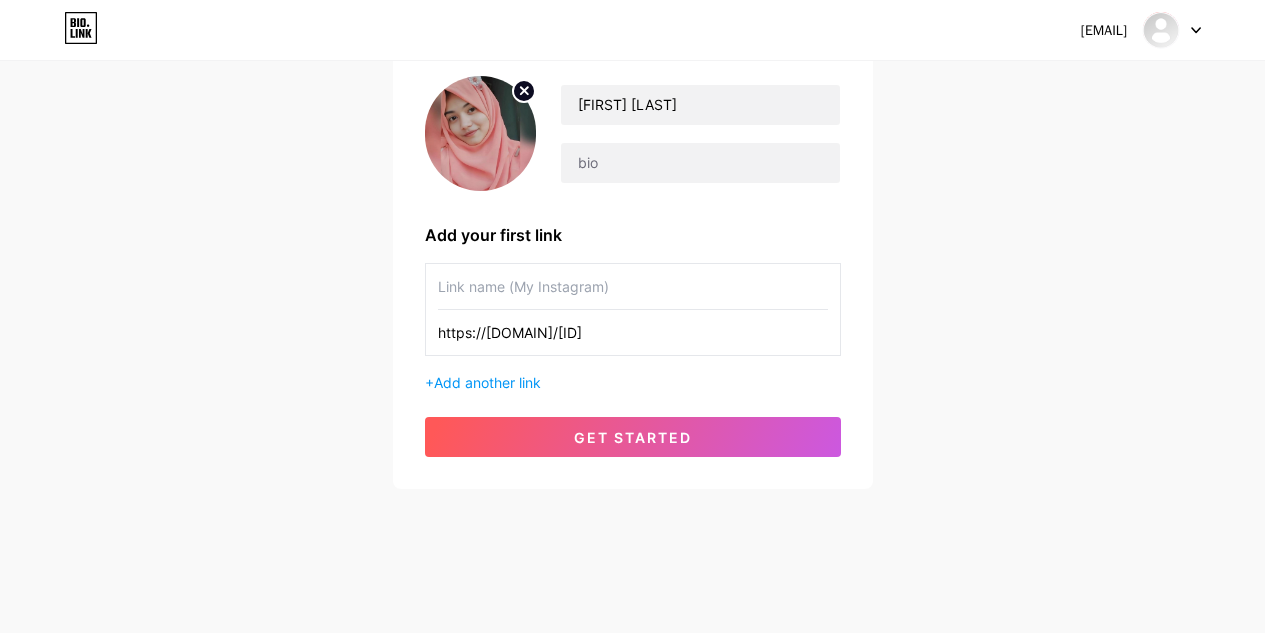 click at bounding box center (633, 286) 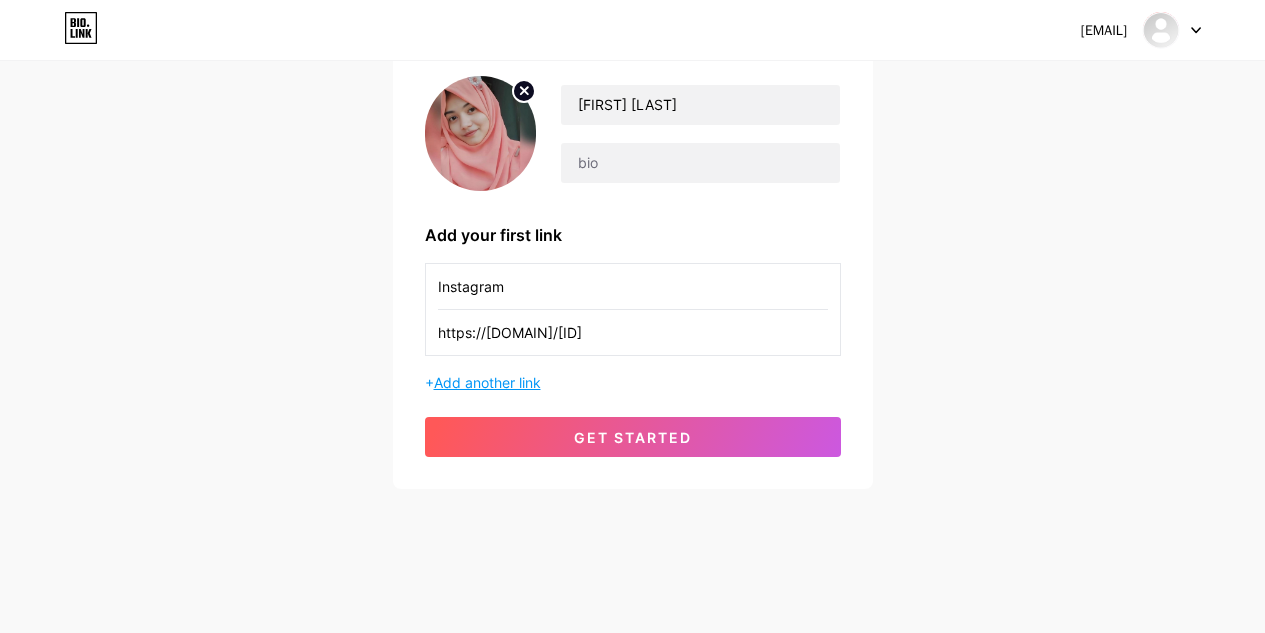 click on "Add another link" at bounding box center [487, 382] 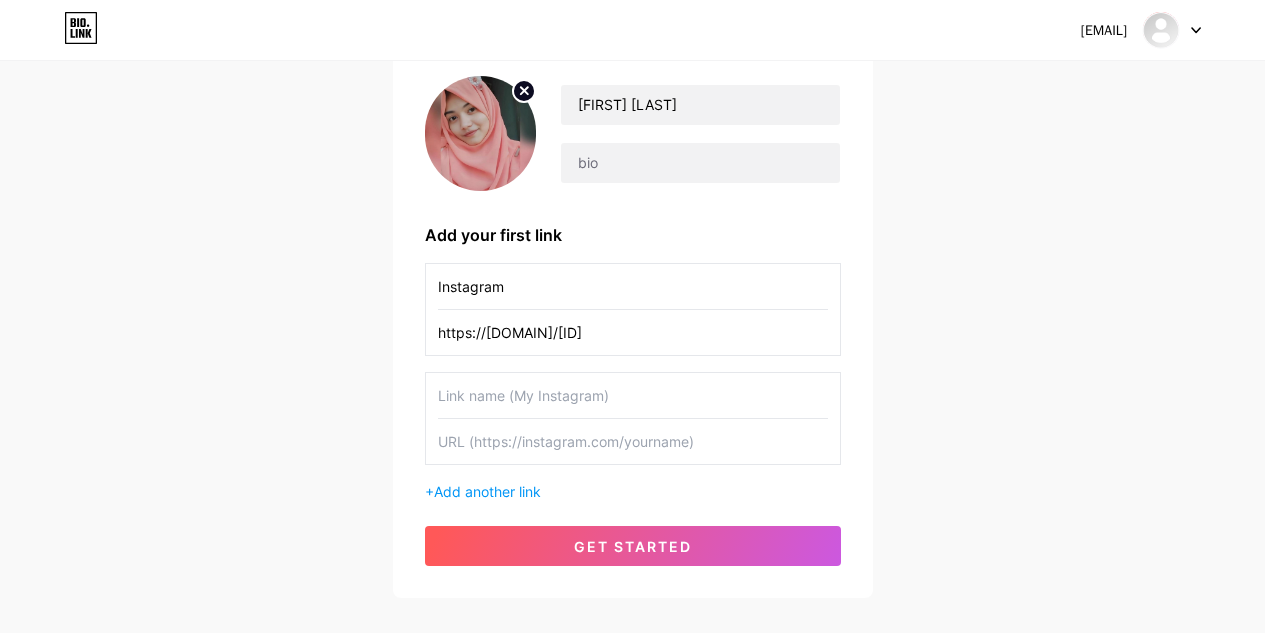 click at bounding box center [633, 395] 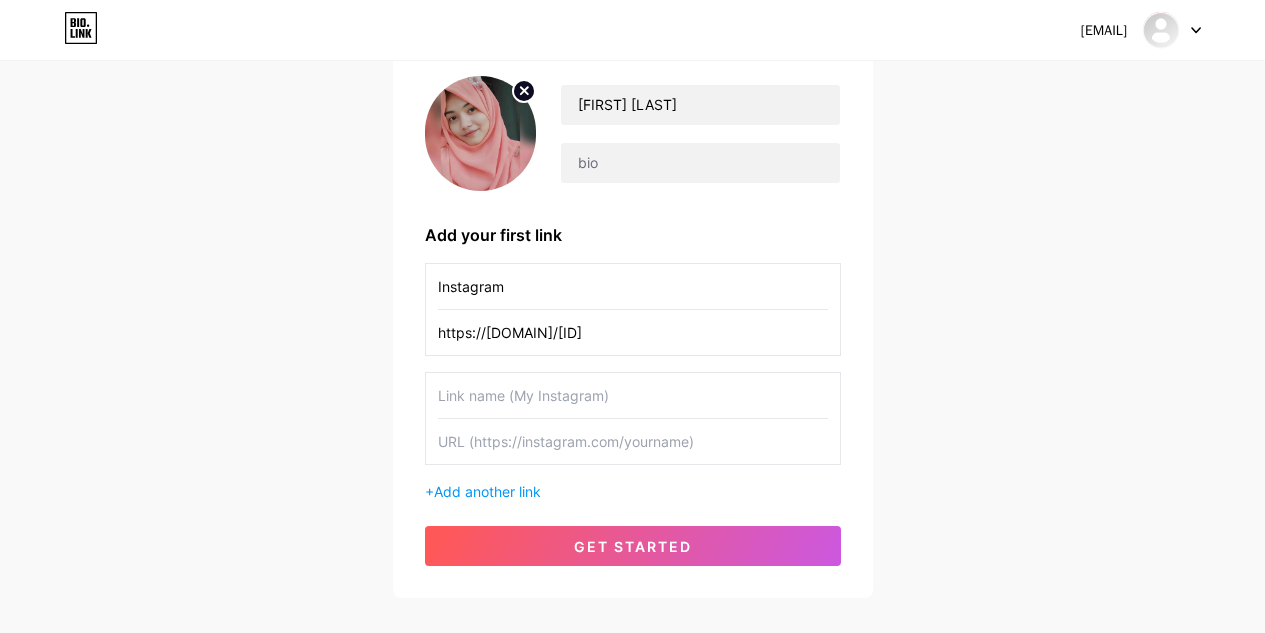 click at bounding box center (633, 395) 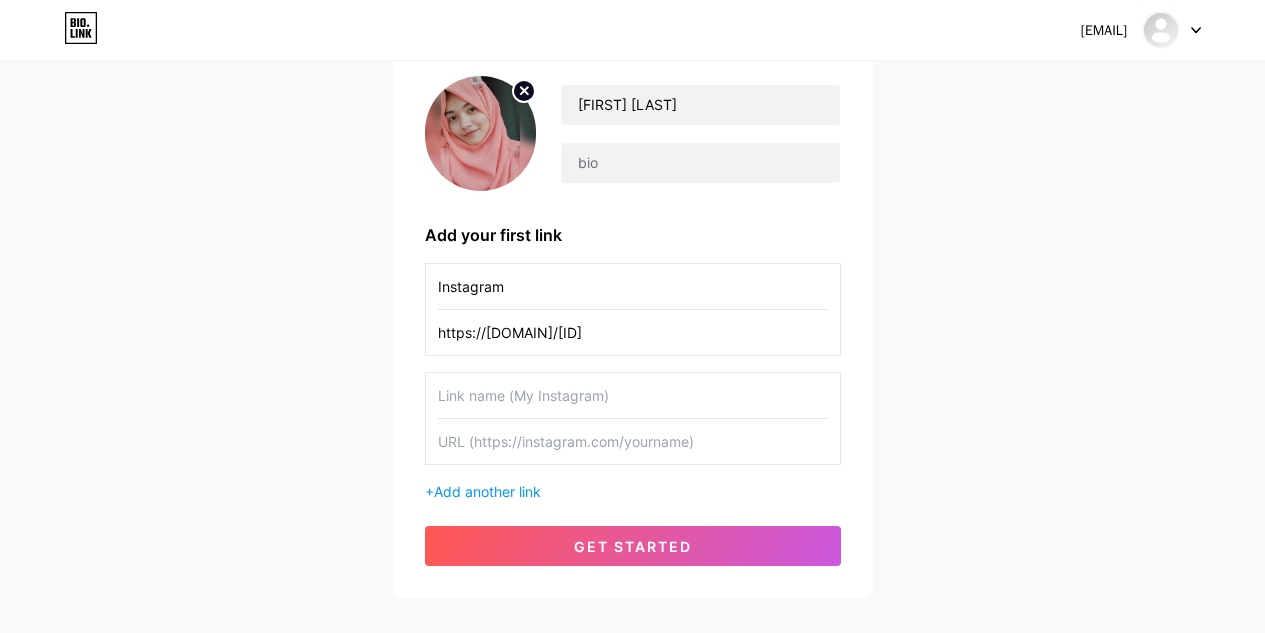 drag, startPoint x: 531, startPoint y: 293, endPoint x: 427, endPoint y: 286, distance: 104.23531 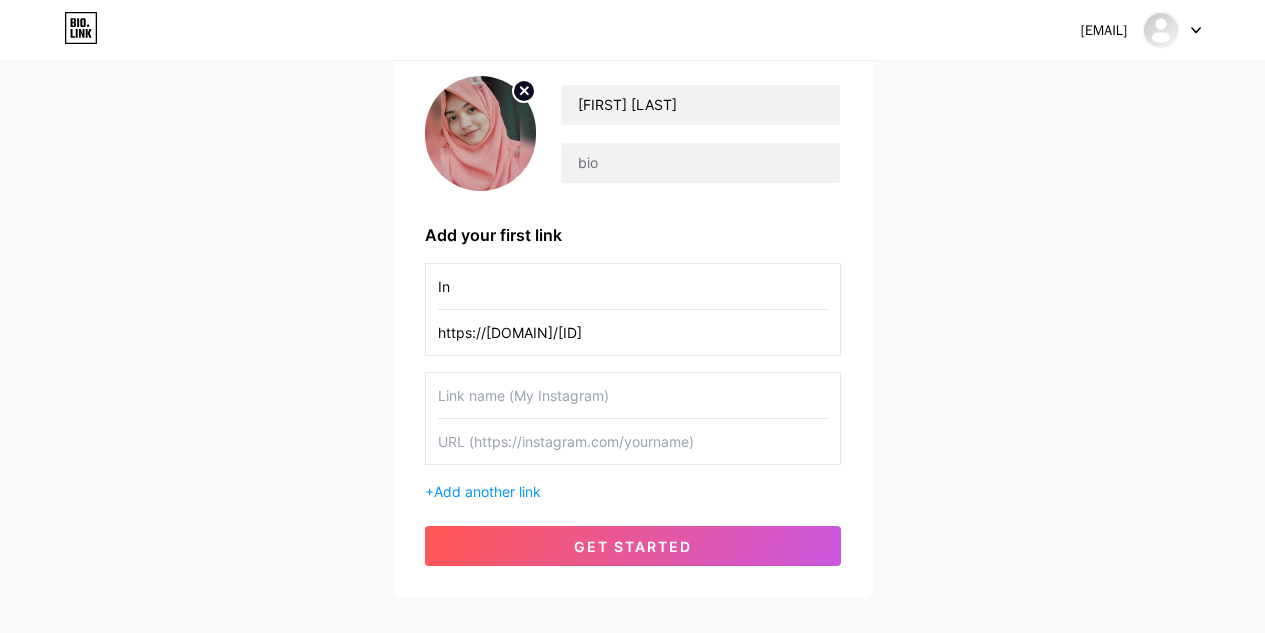type on "I" 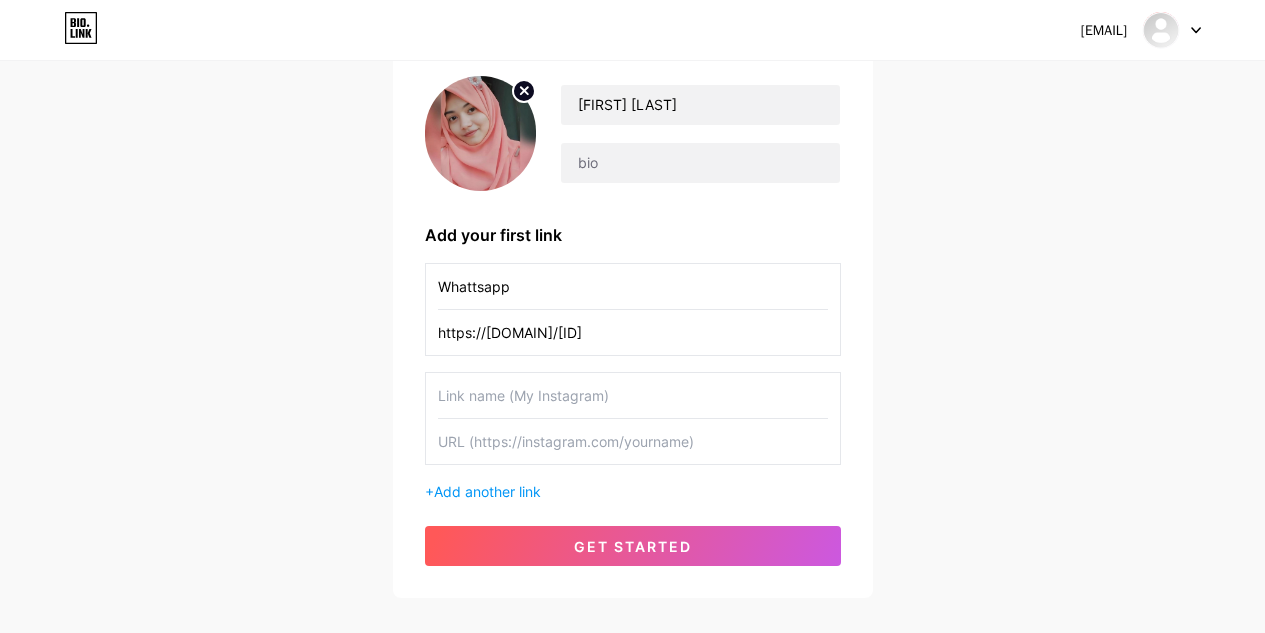 click on "Whattsapp" at bounding box center [633, 286] 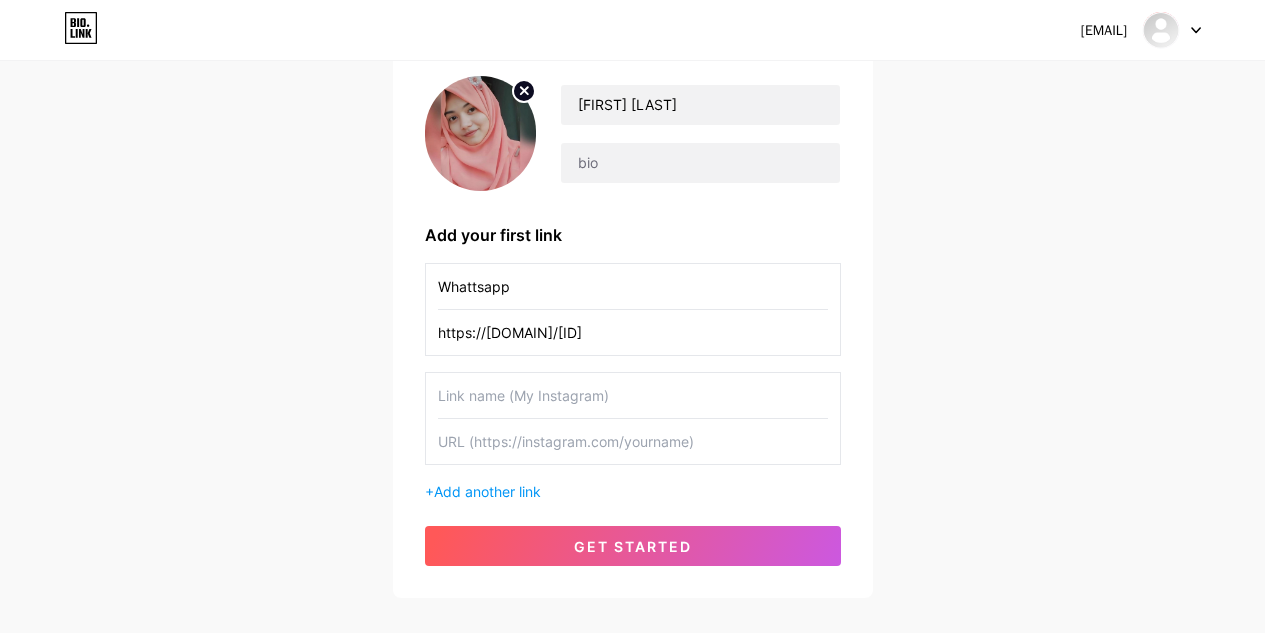 click on "Whattsapp" at bounding box center [633, 286] 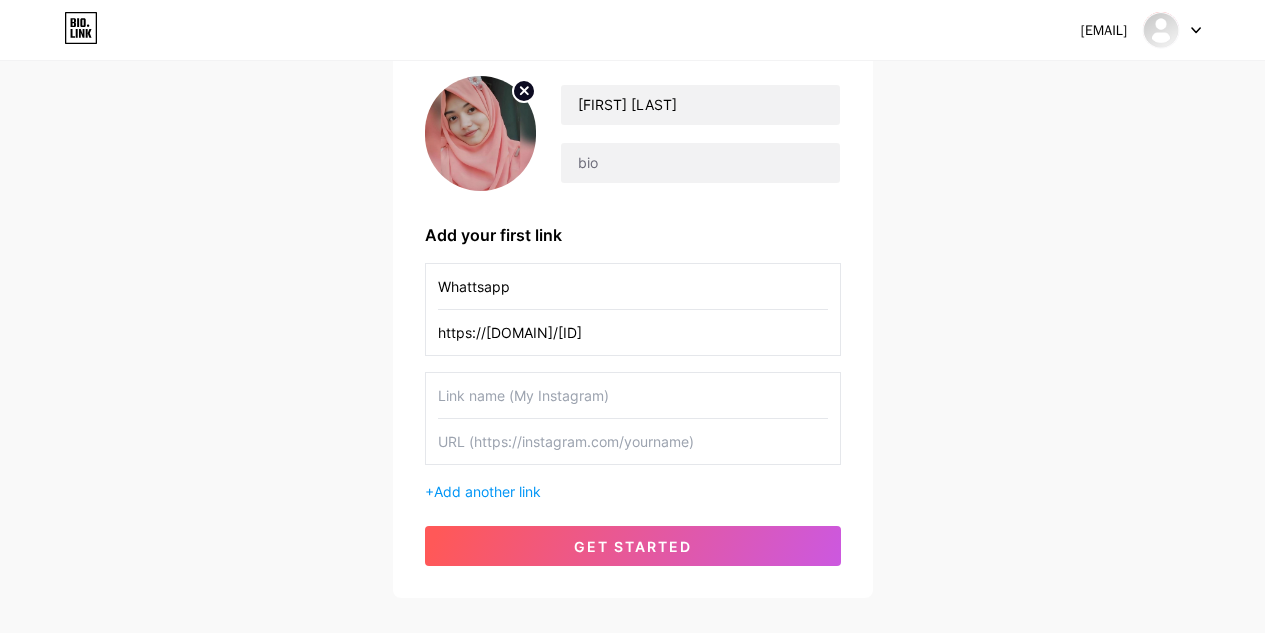 click on "Whattsapp" at bounding box center [633, 286] 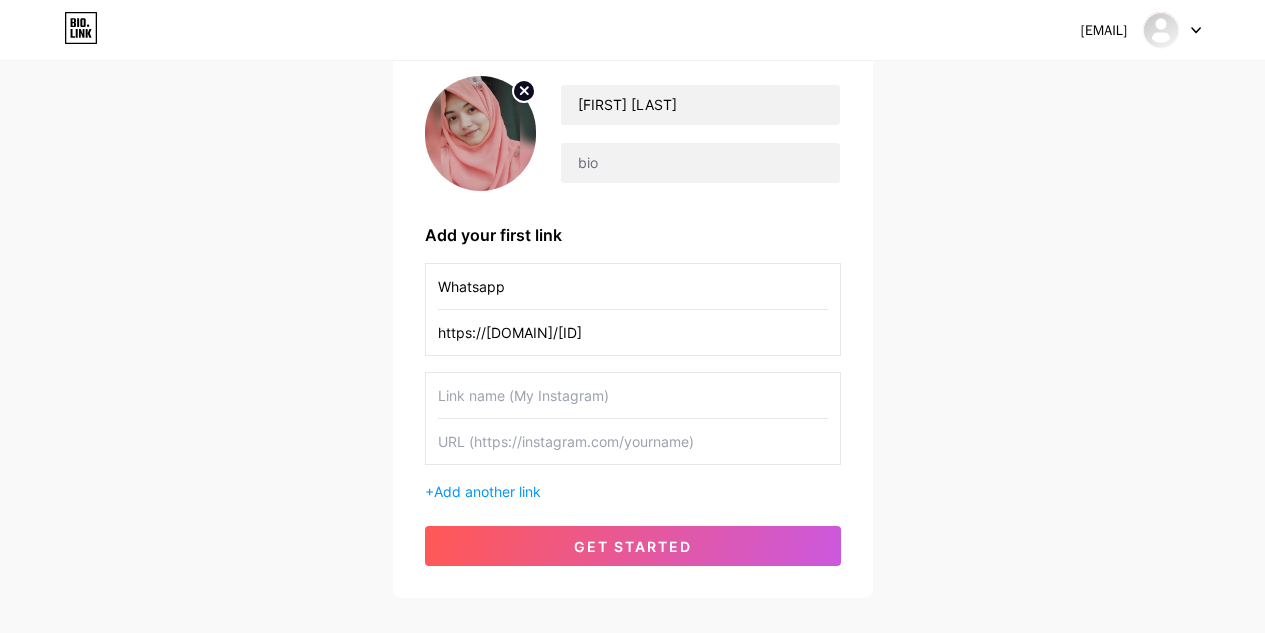 click on "Whatsapp" at bounding box center (633, 286) 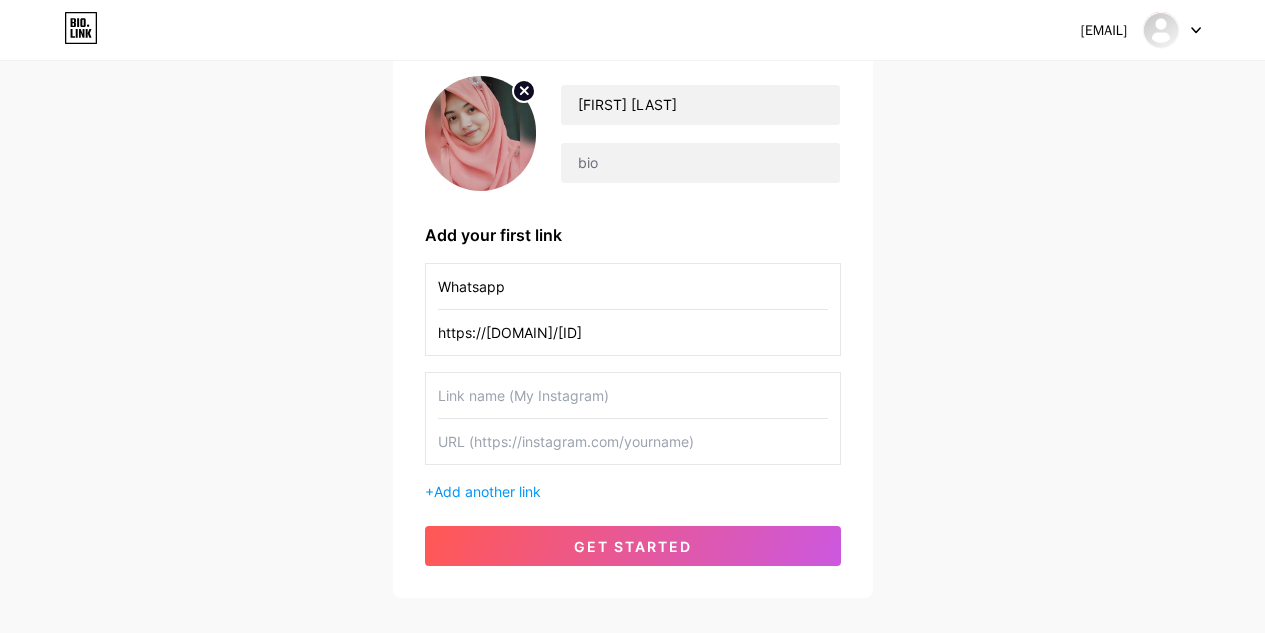 type on "Whatsapp" 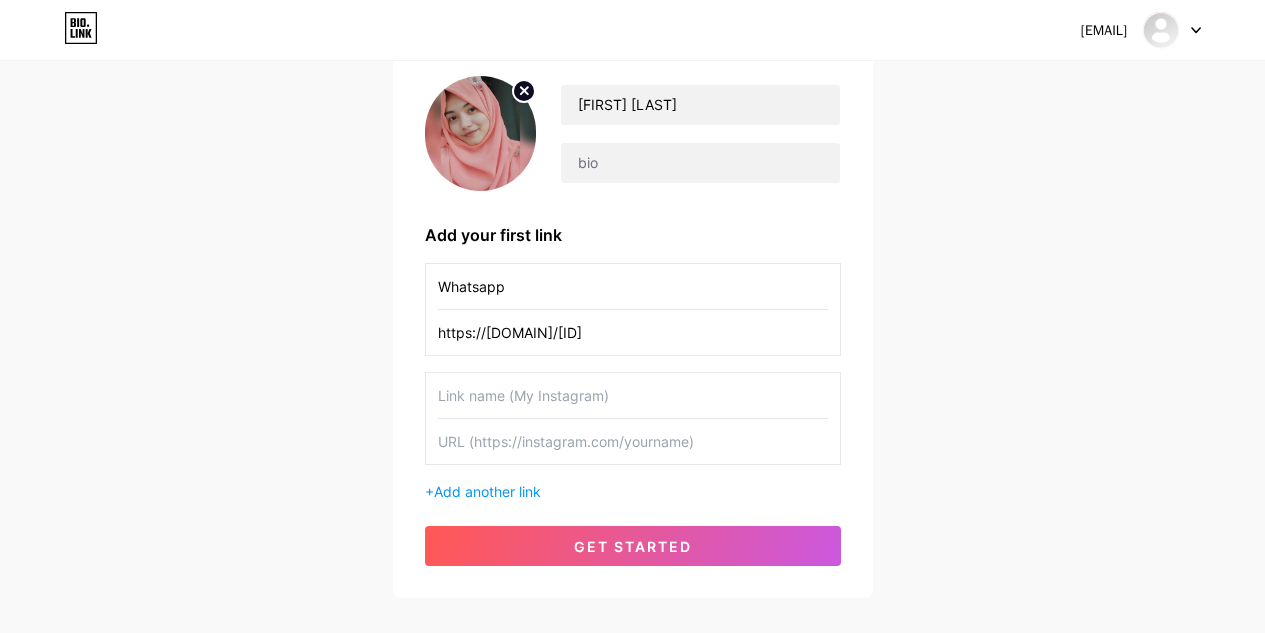 click at bounding box center [633, 395] 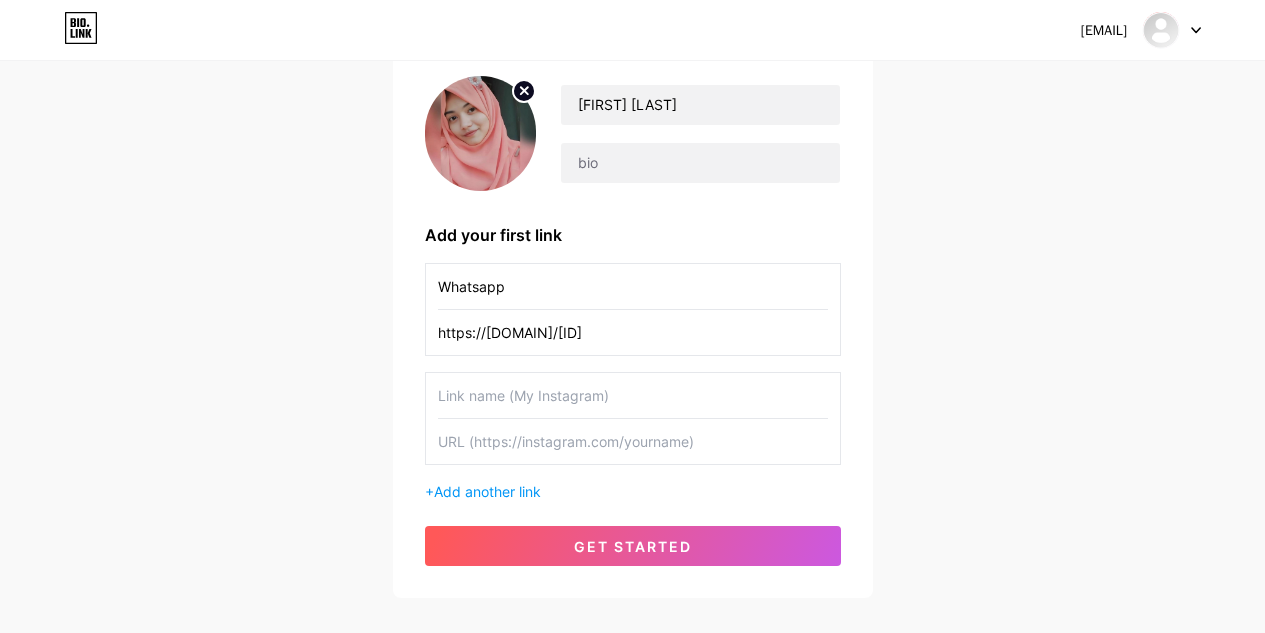 type on "t" 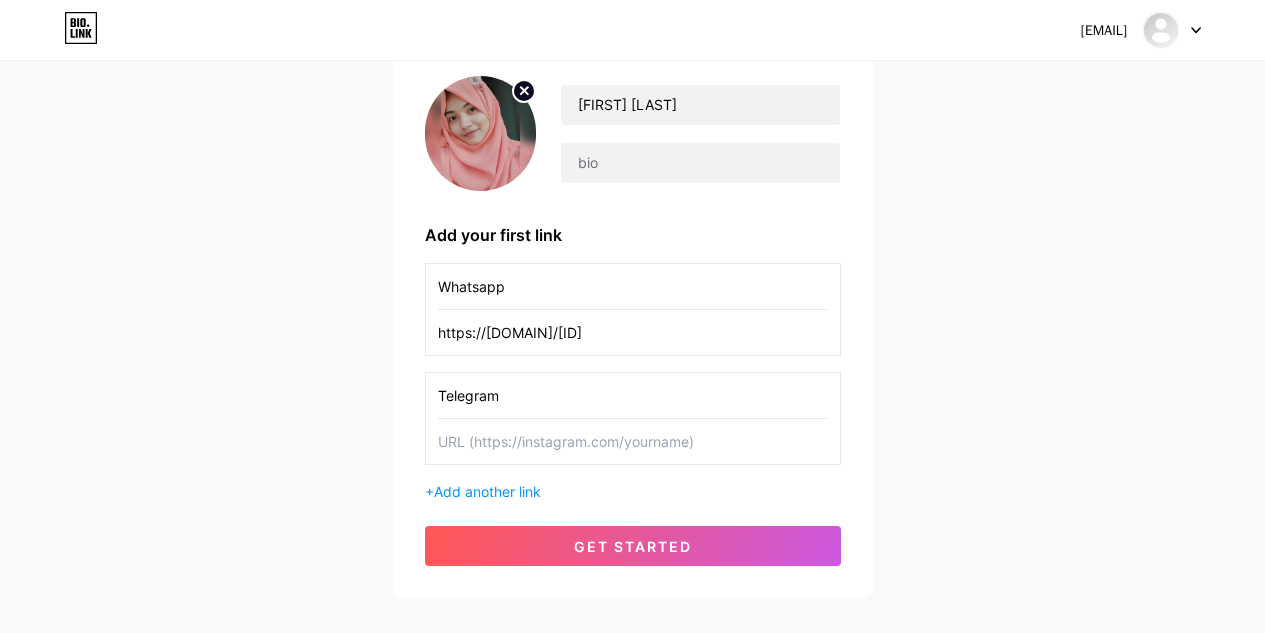 type on "Telegram" 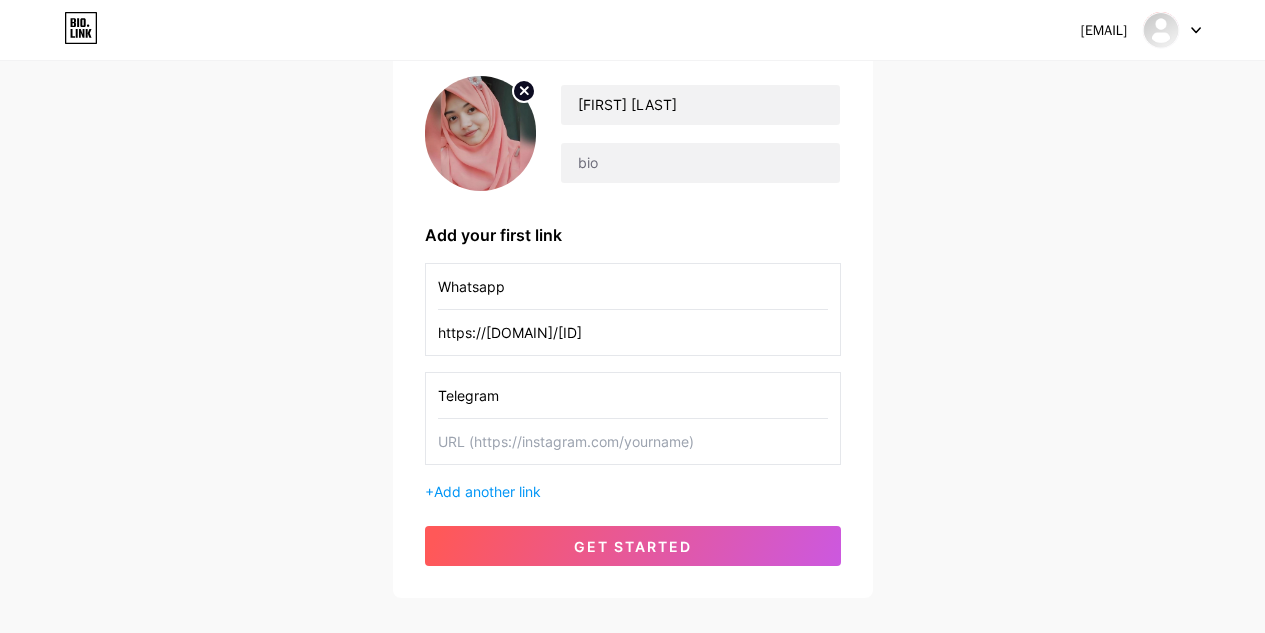 click at bounding box center (633, 441) 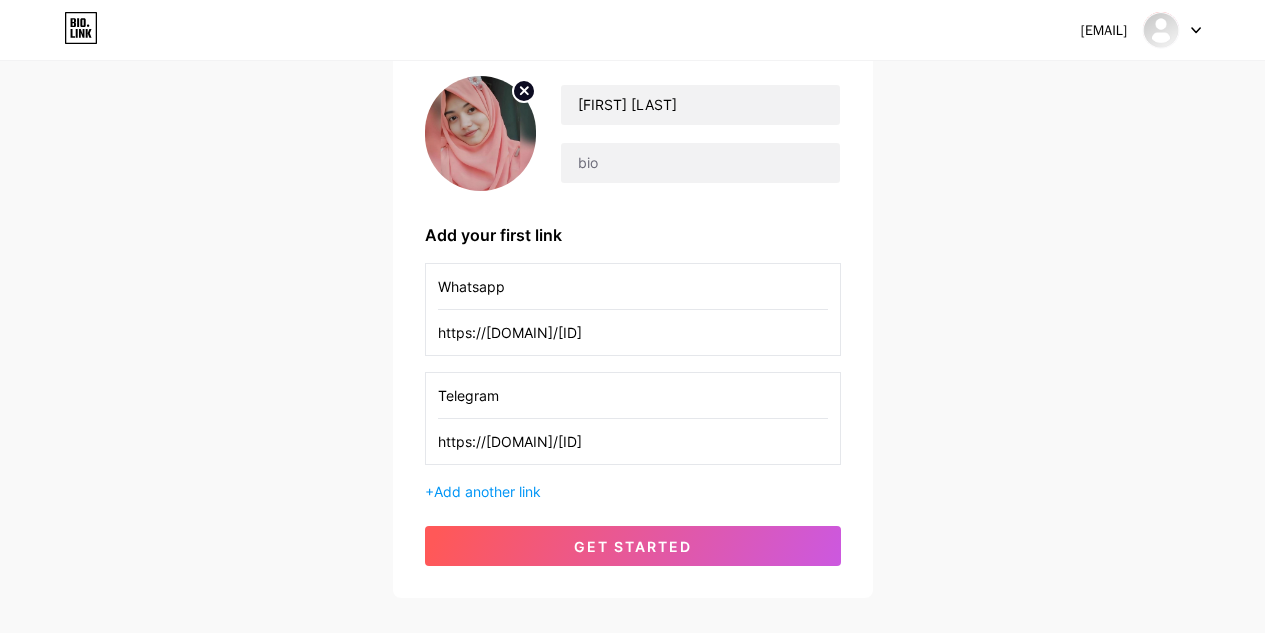 scroll, scrollTop: 0, scrollLeft: 213, axis: horizontal 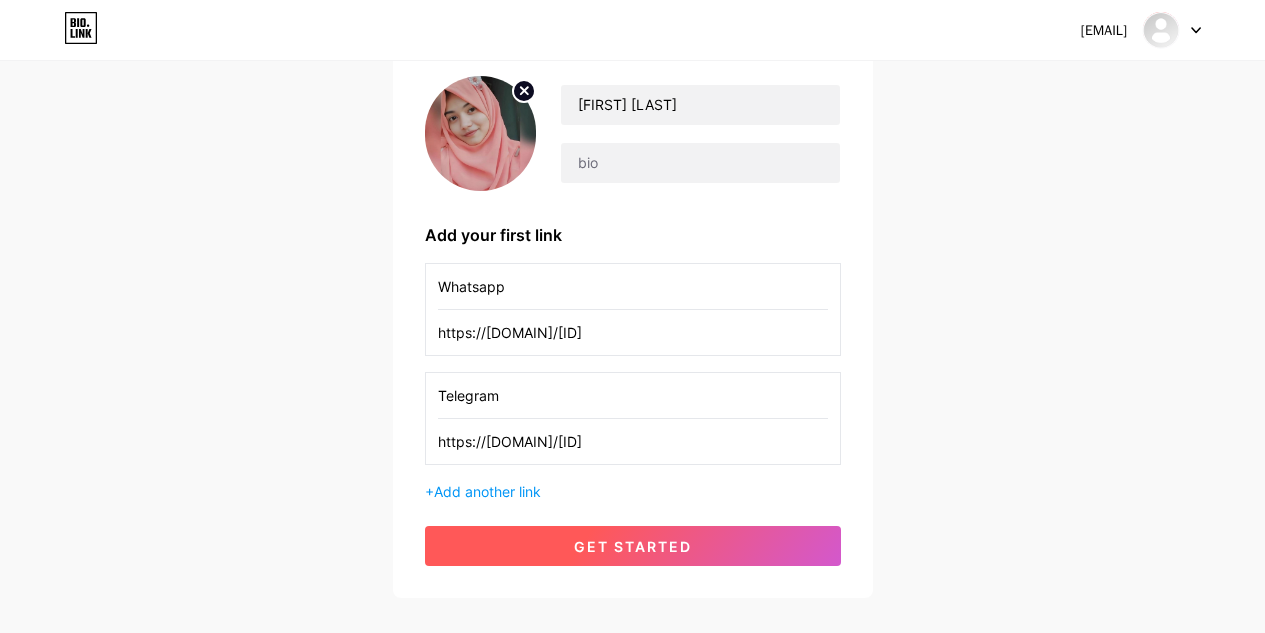 type on "https://[DOMAIN]/[ID]" 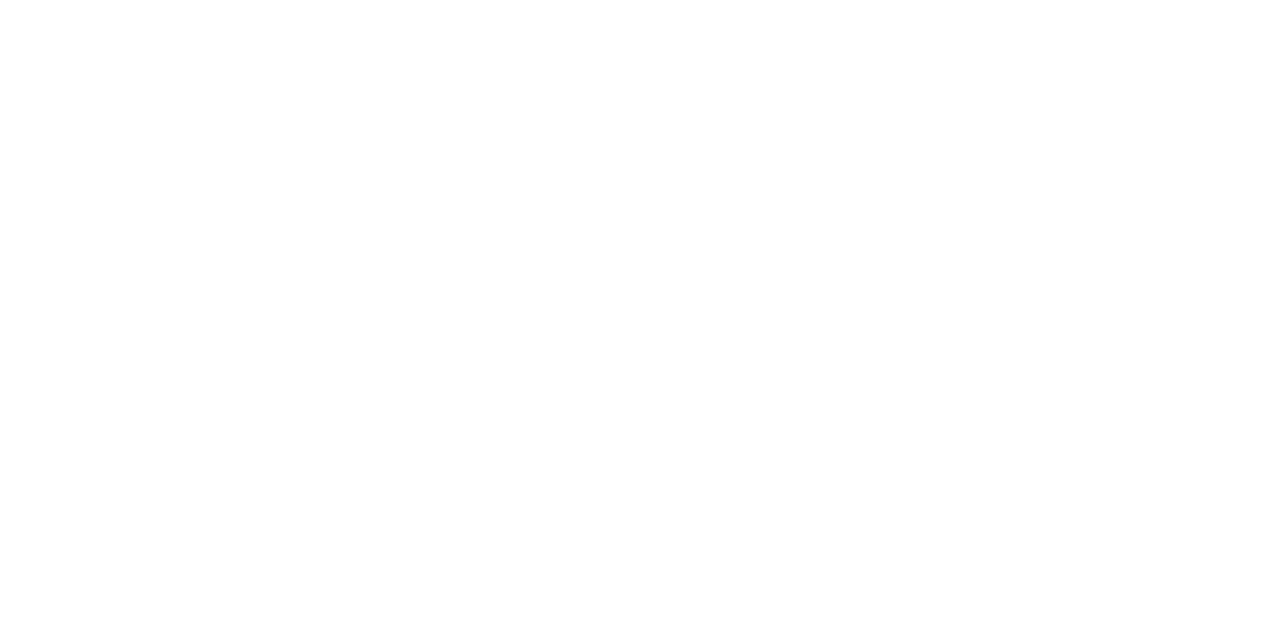 scroll, scrollTop: 0, scrollLeft: 0, axis: both 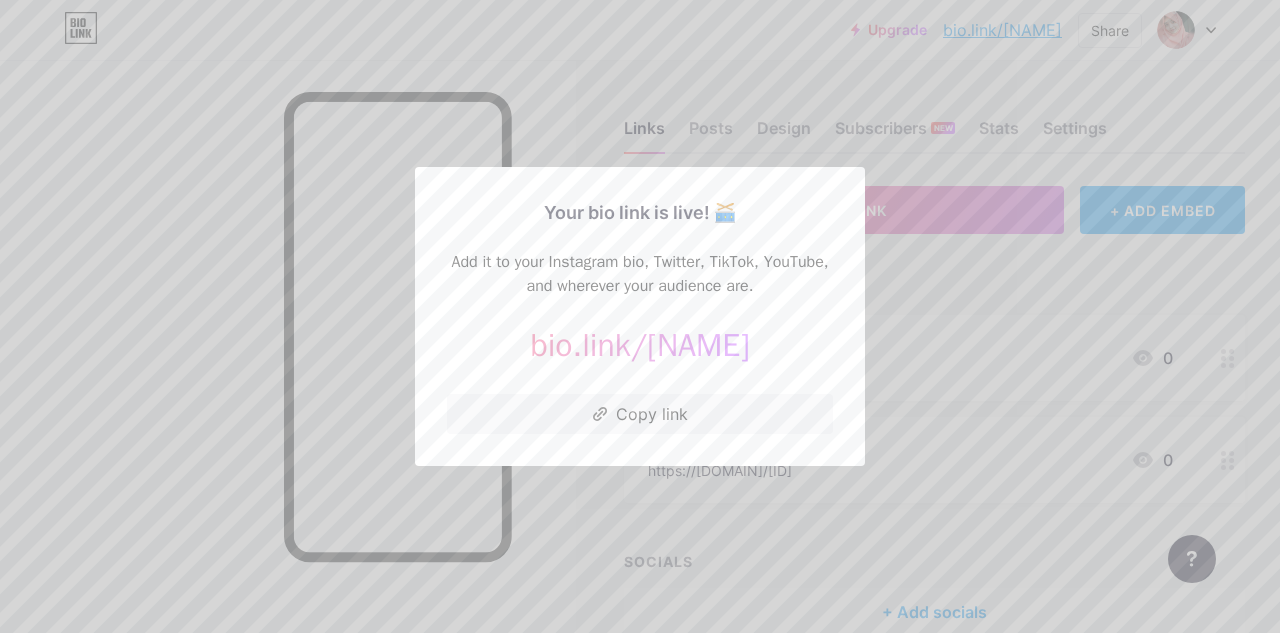 click at bounding box center [640, 316] 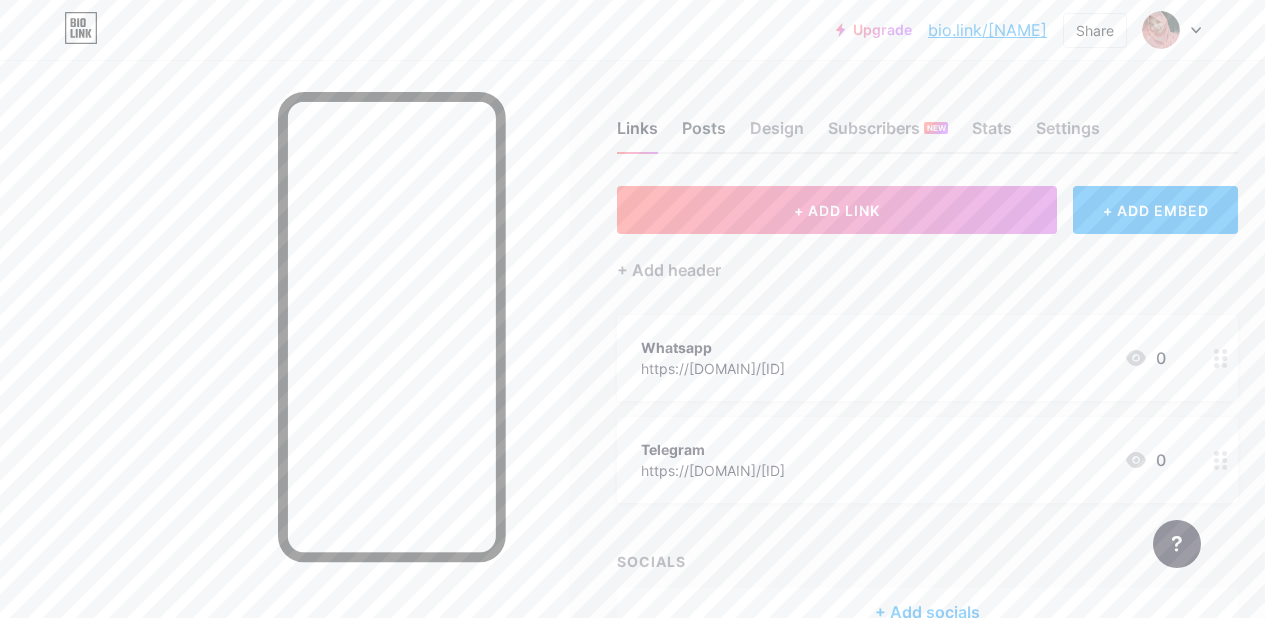 click on "Posts" at bounding box center [704, 134] 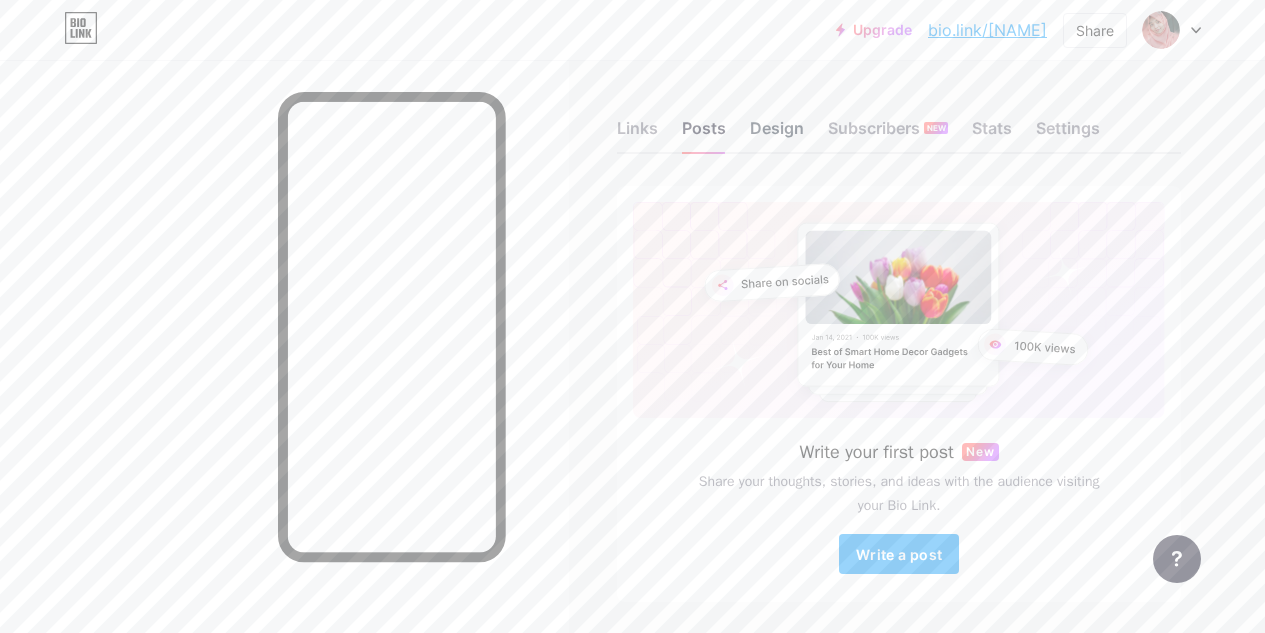 click on "Design" at bounding box center [777, 134] 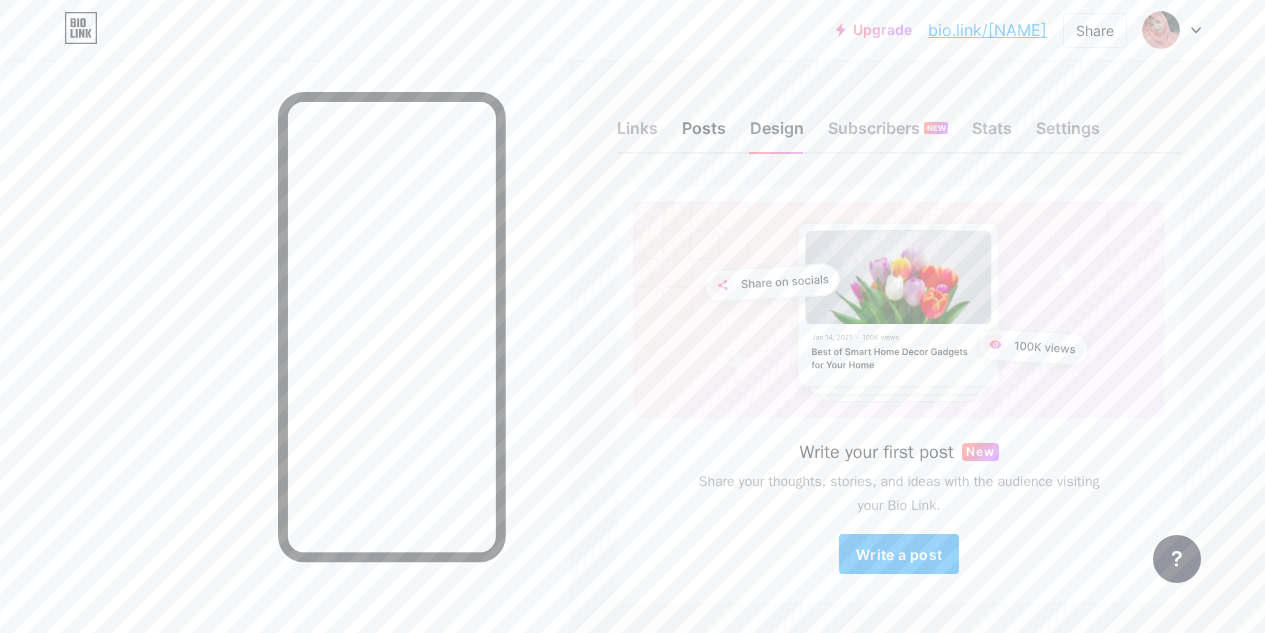 click on "Design" at bounding box center [777, 134] 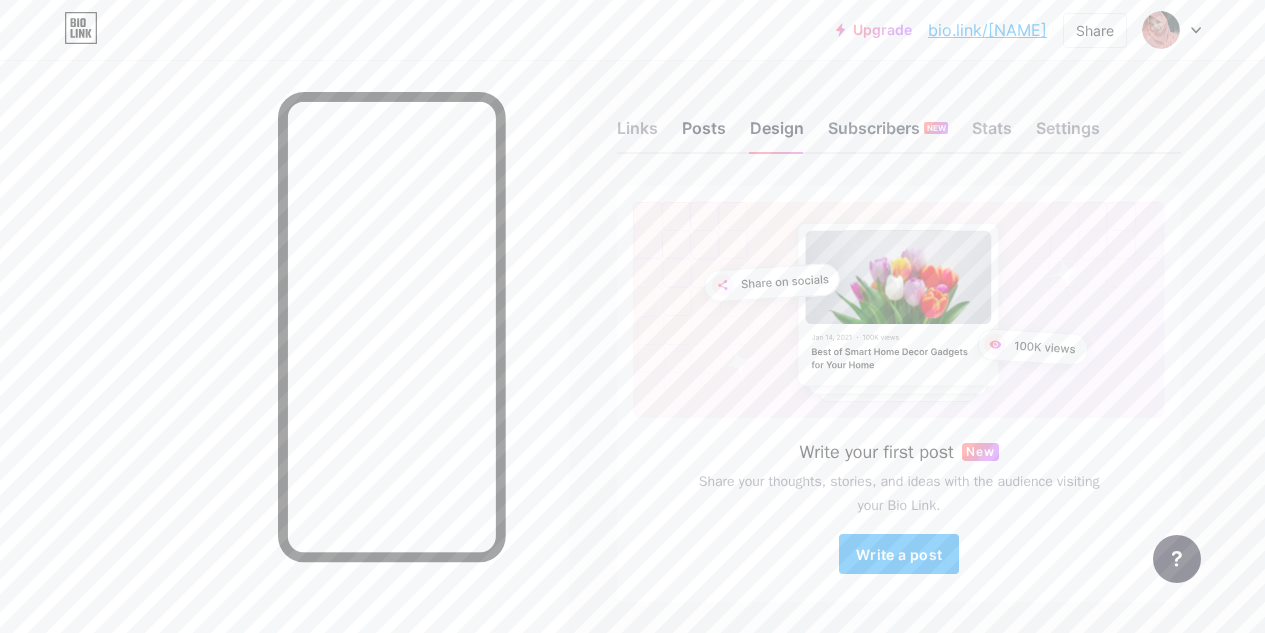 click on "Subscribers
NEW" at bounding box center (888, 134) 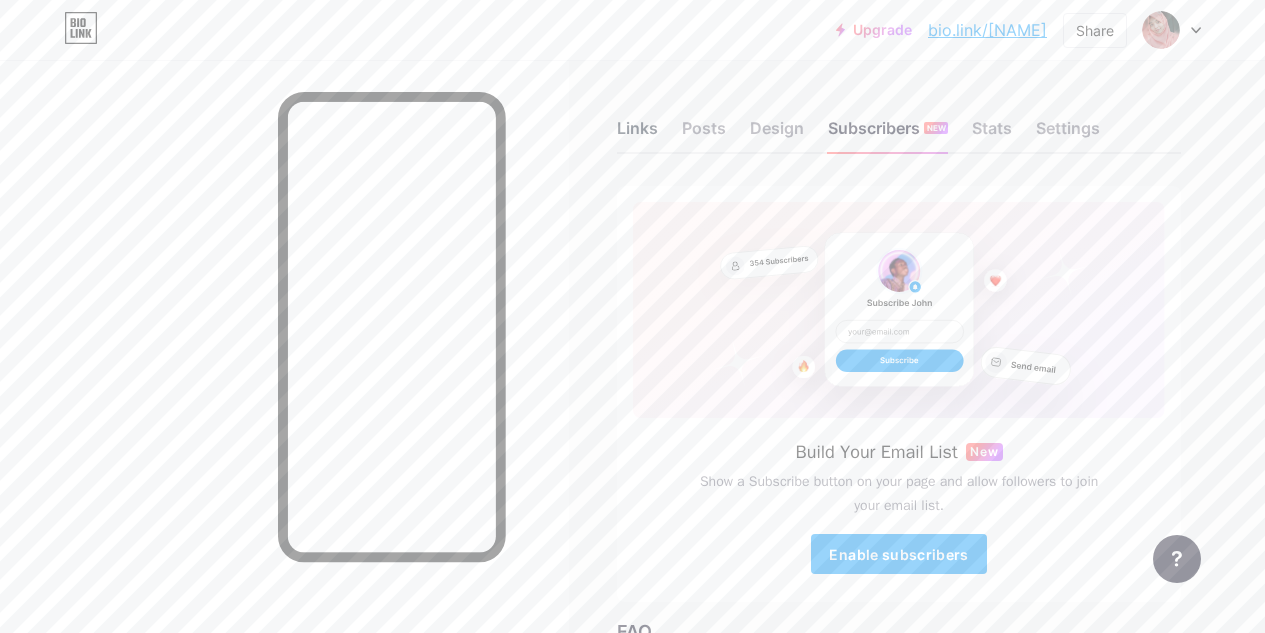 click on "Links" at bounding box center (637, 134) 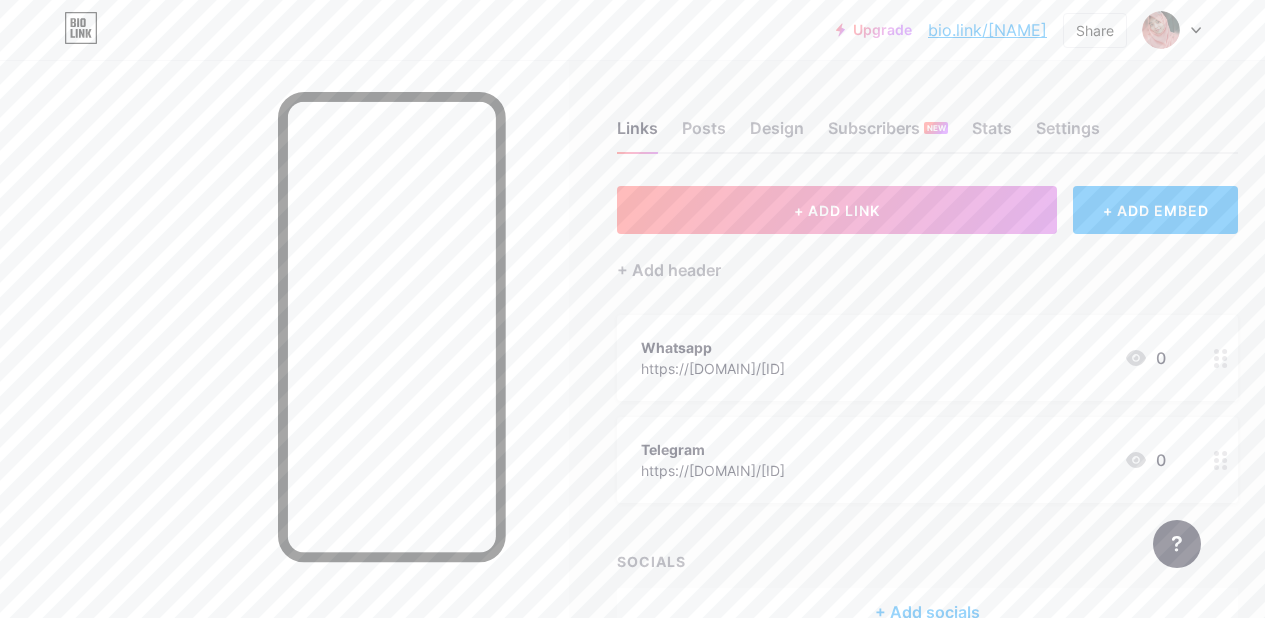 click 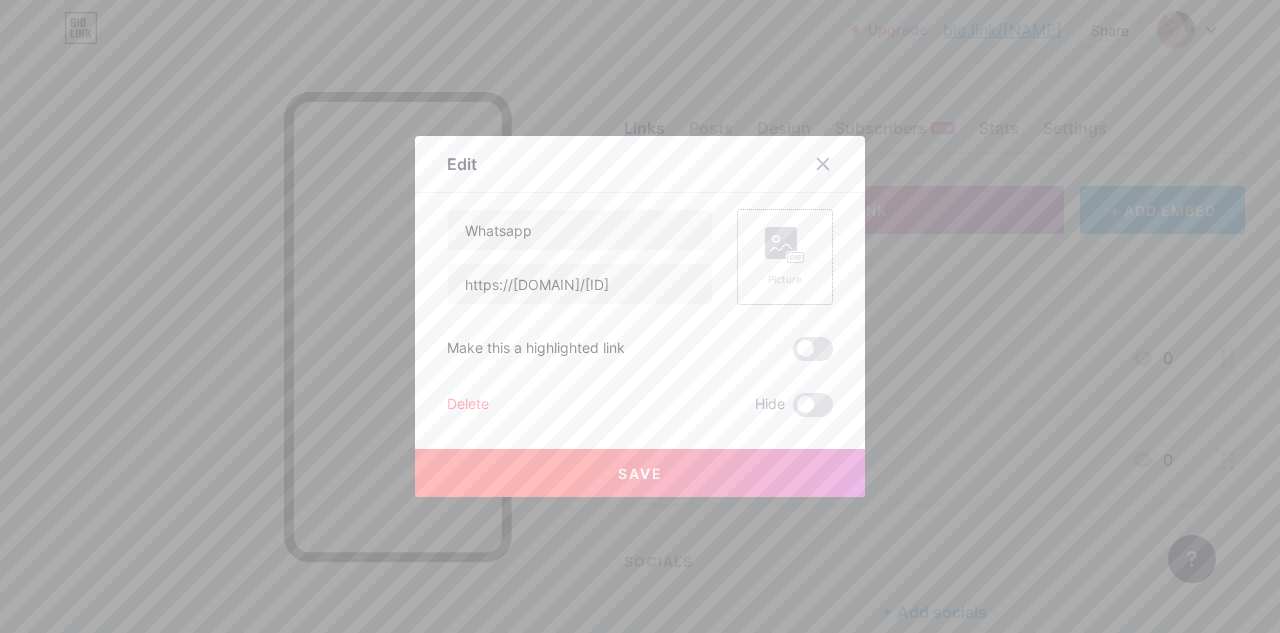 click on "Picture" at bounding box center (785, 257) 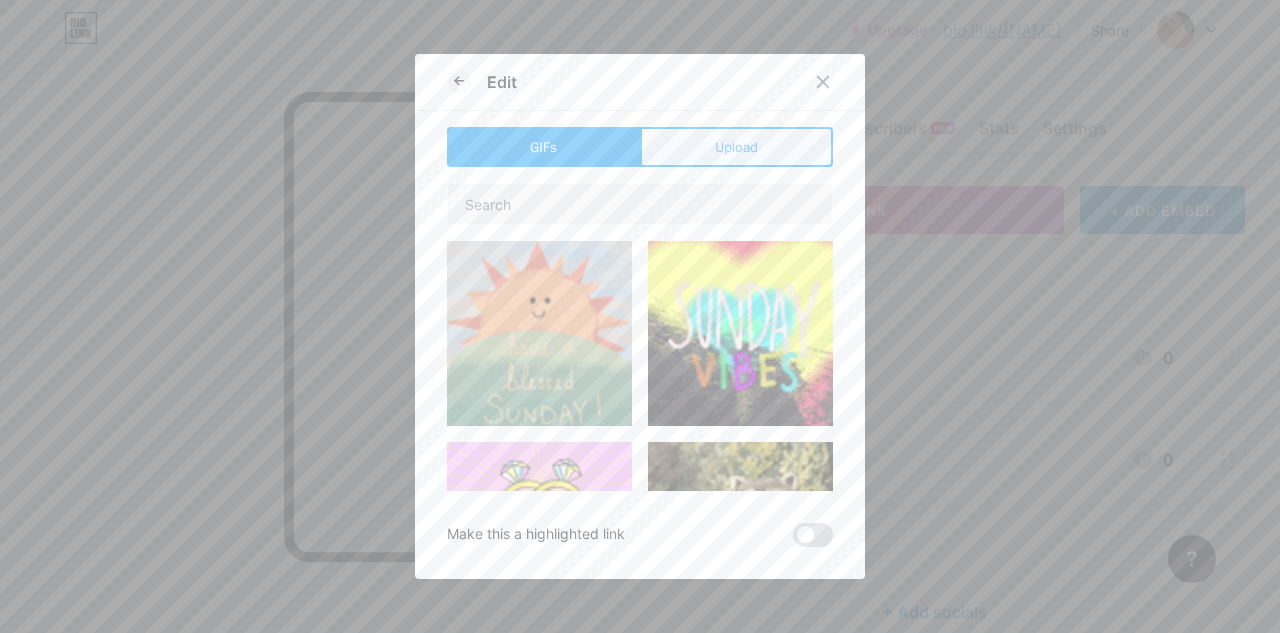 click on "Upload" at bounding box center (736, 147) 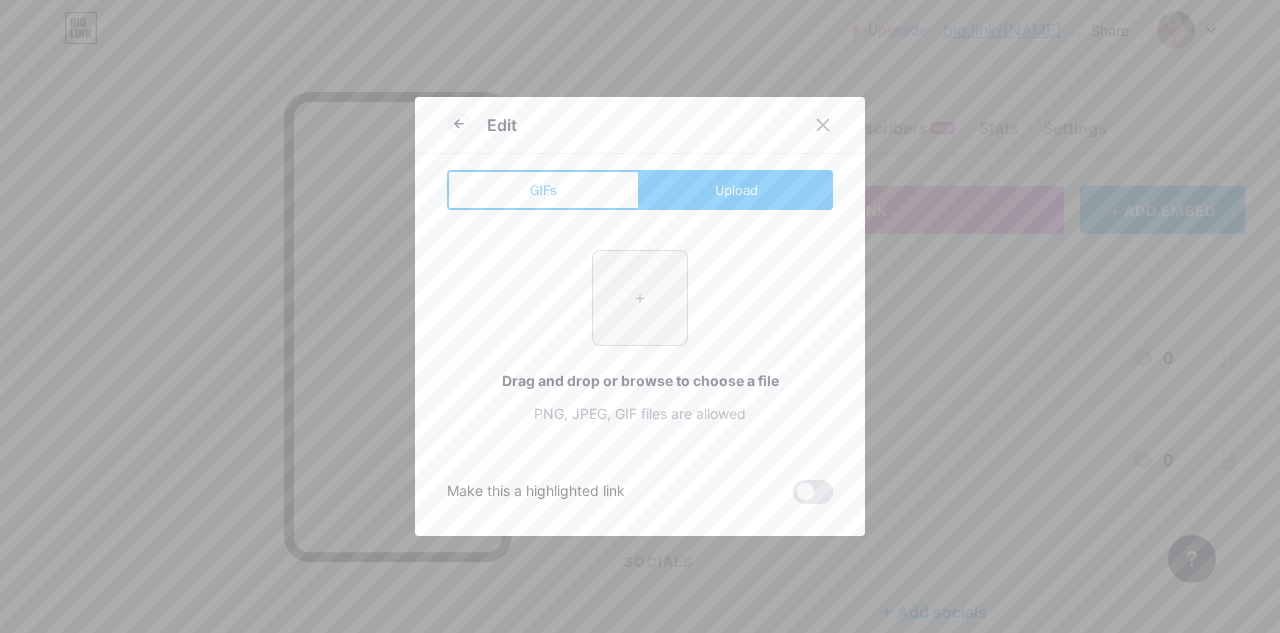 click at bounding box center (640, 298) 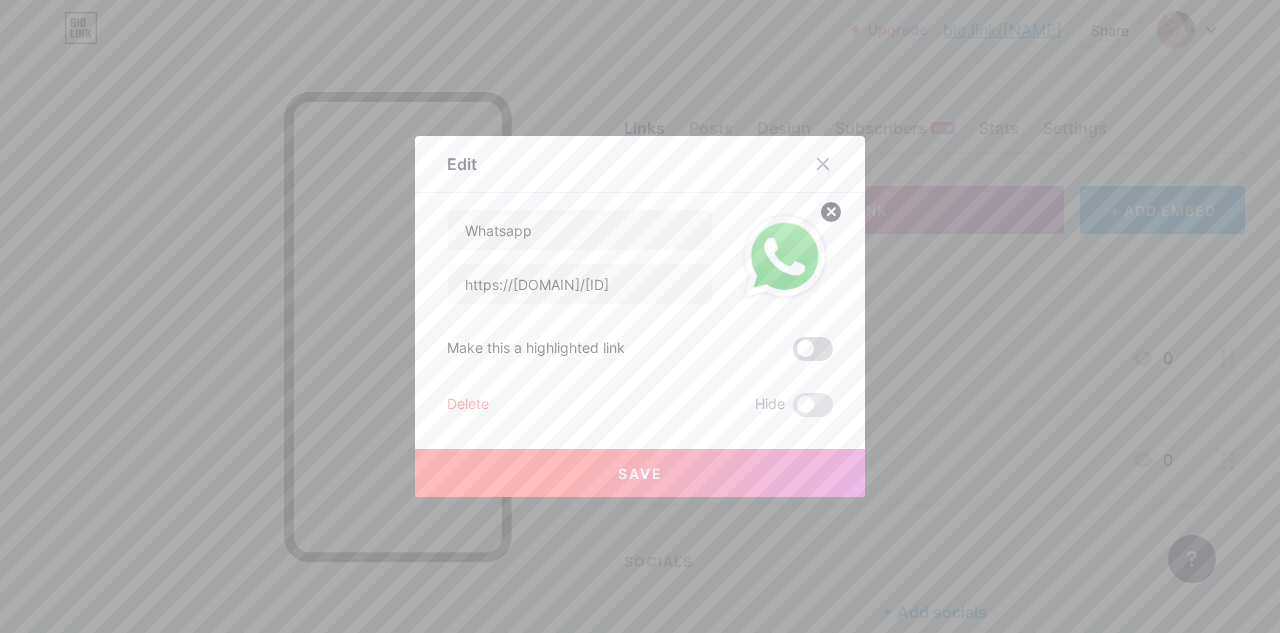 click at bounding box center (813, 349) 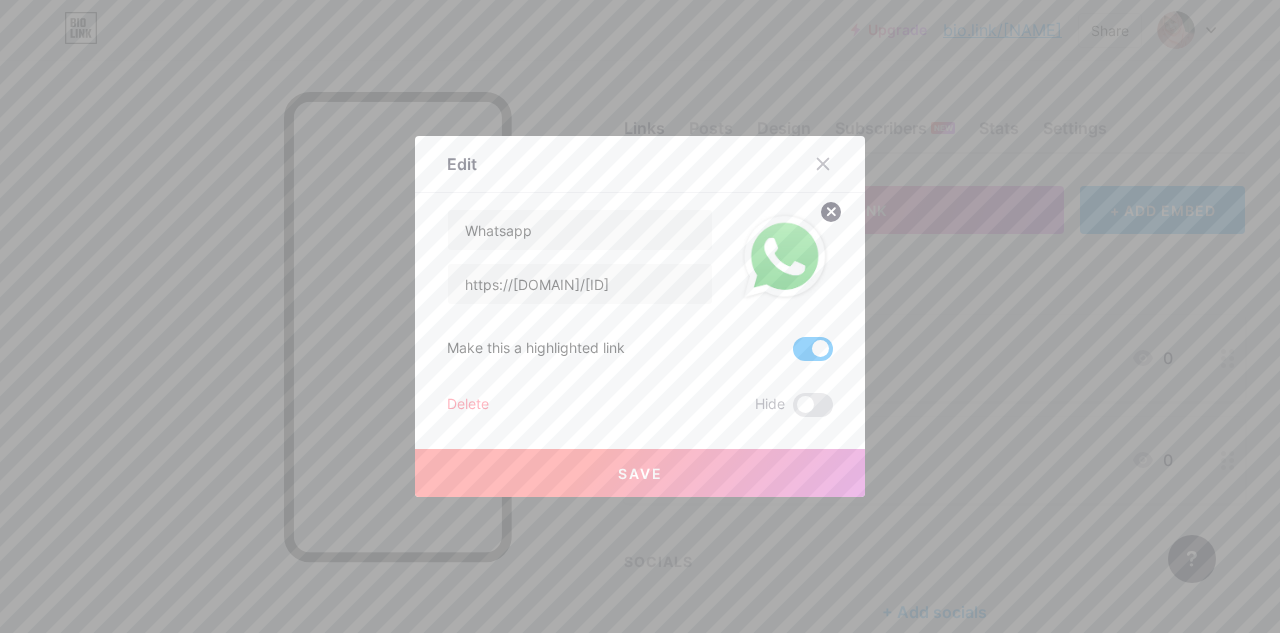 click on "Save" at bounding box center [640, 473] 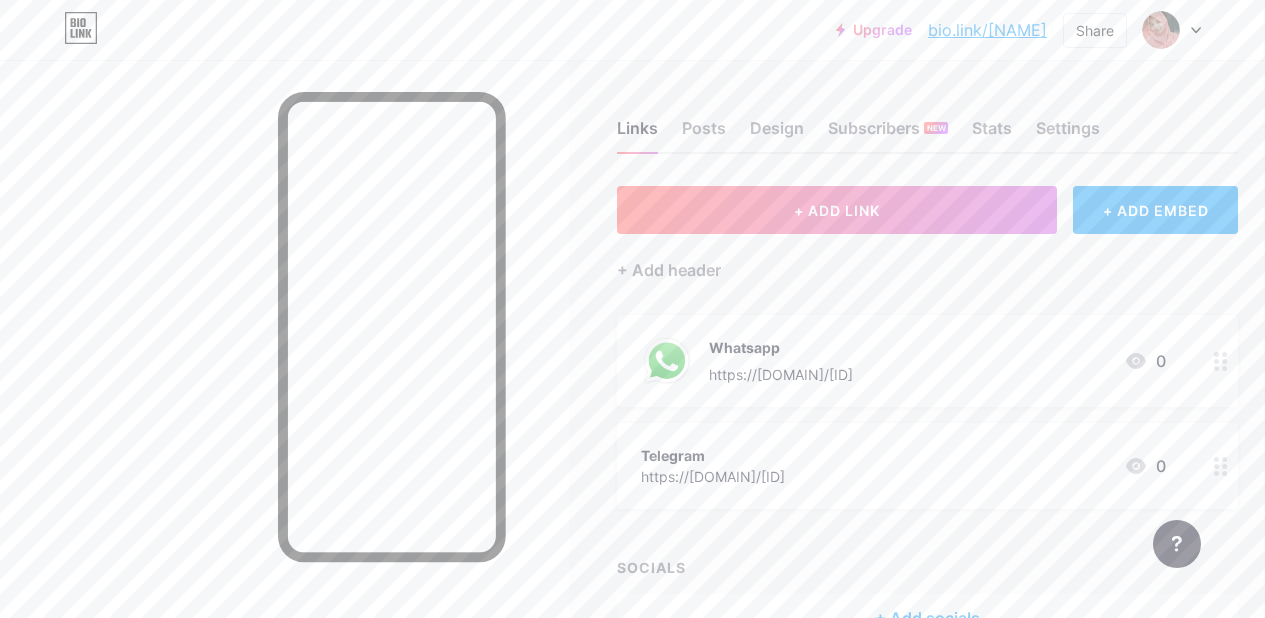 click 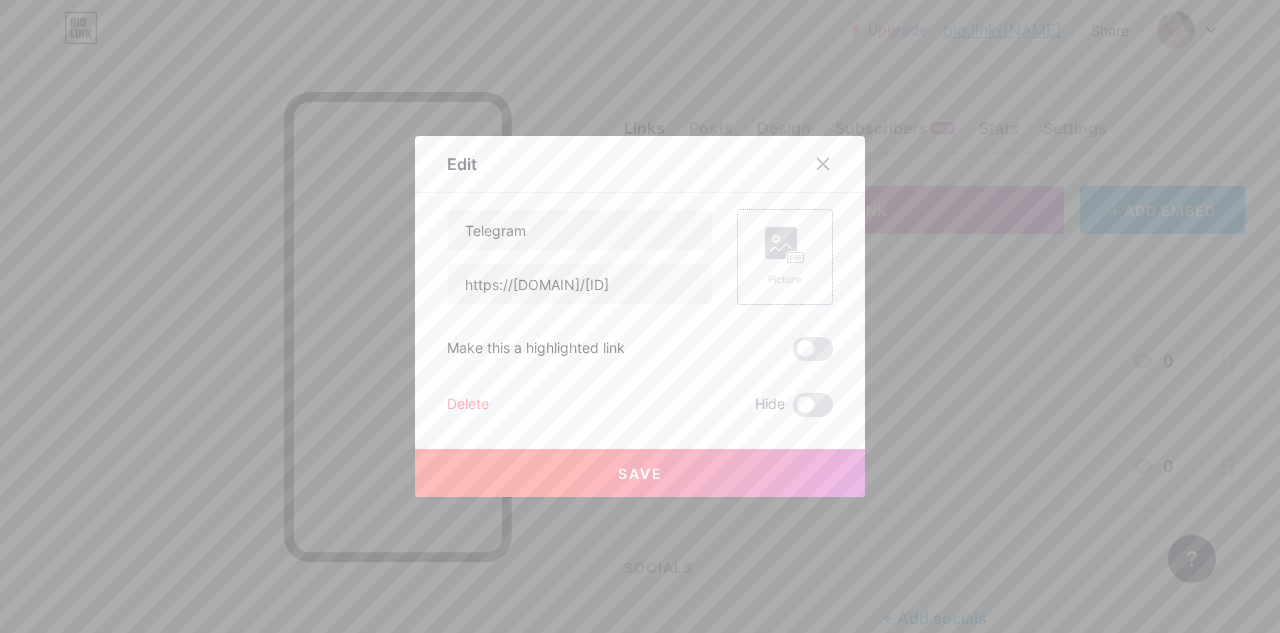 click on "Picture" at bounding box center (785, 257) 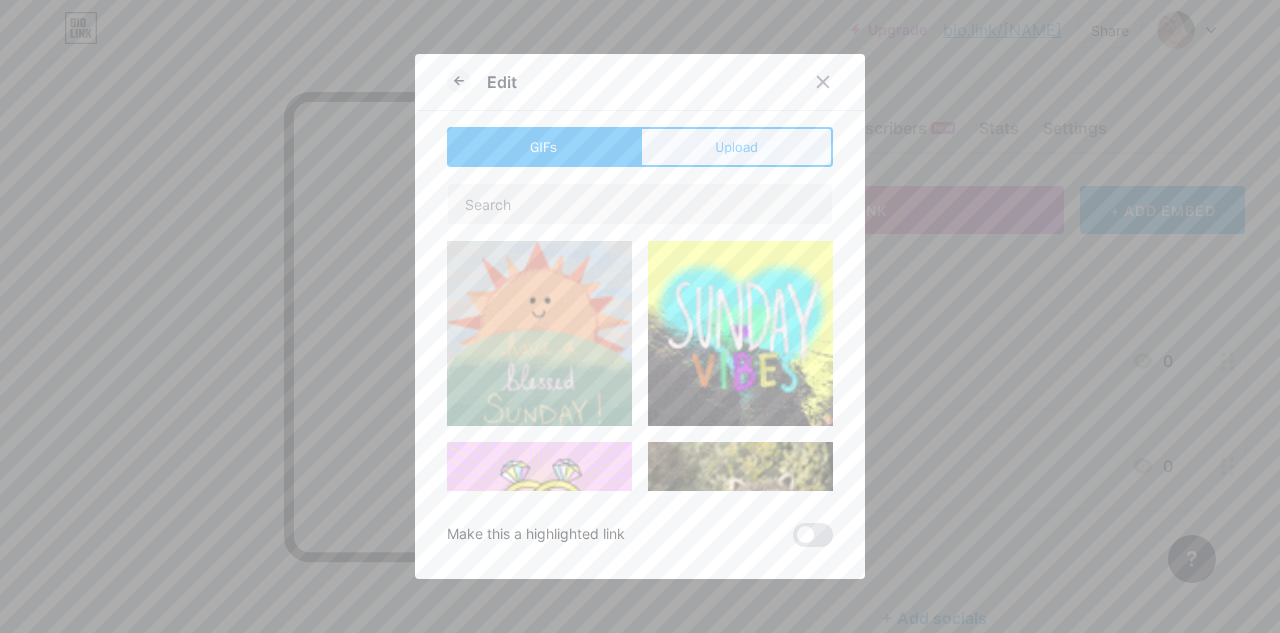 click on "Upload" at bounding box center (736, 147) 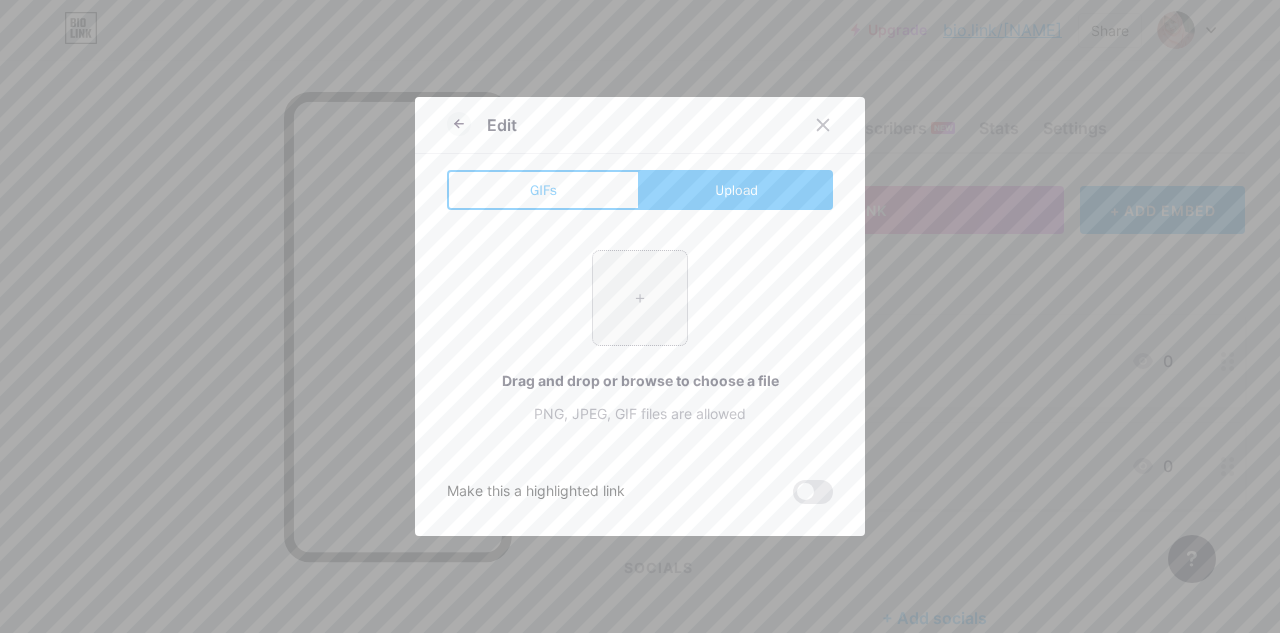 click at bounding box center [640, 298] 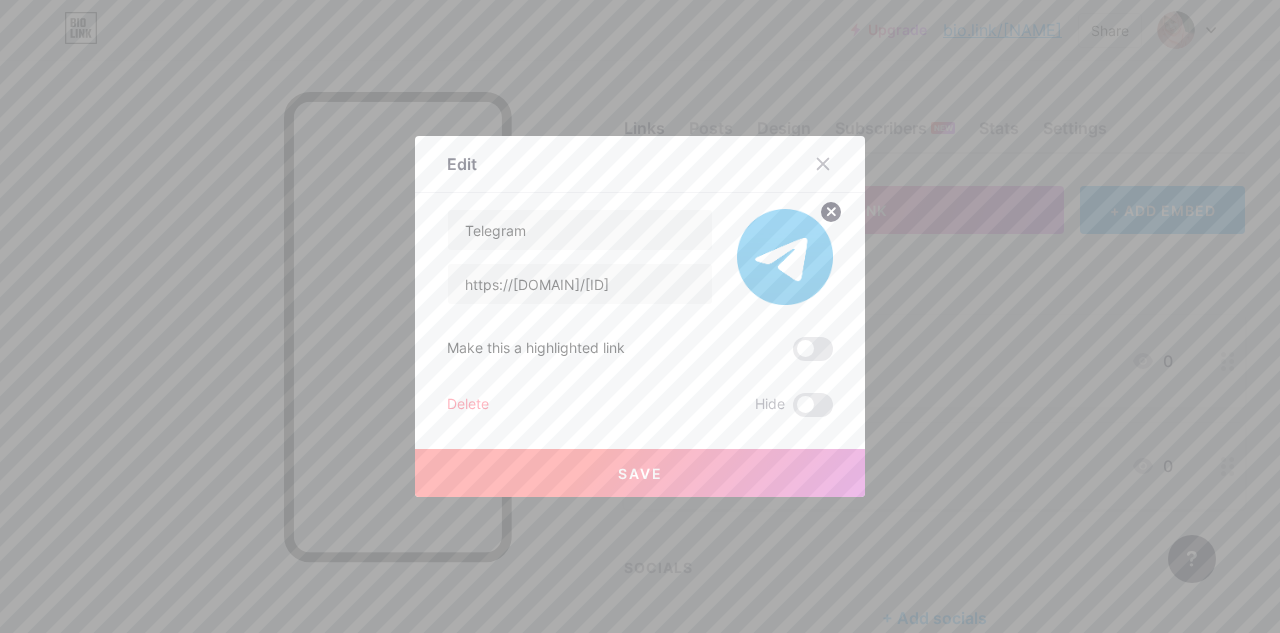 click at bounding box center (813, 349) 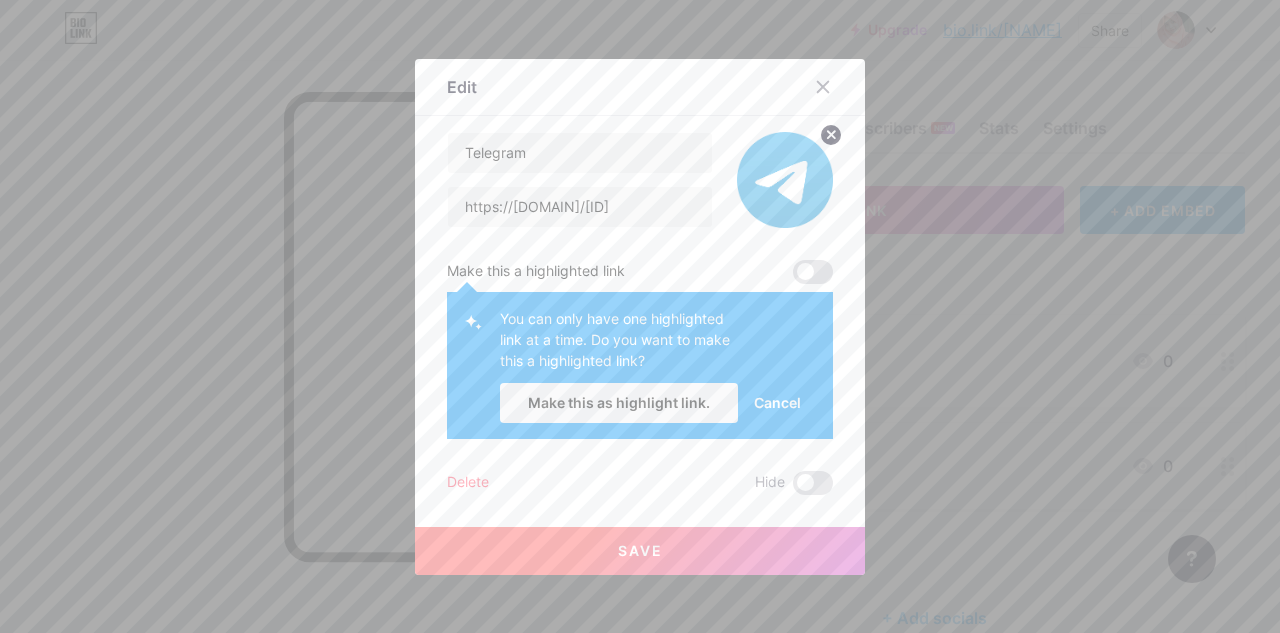 click at bounding box center [813, 272] 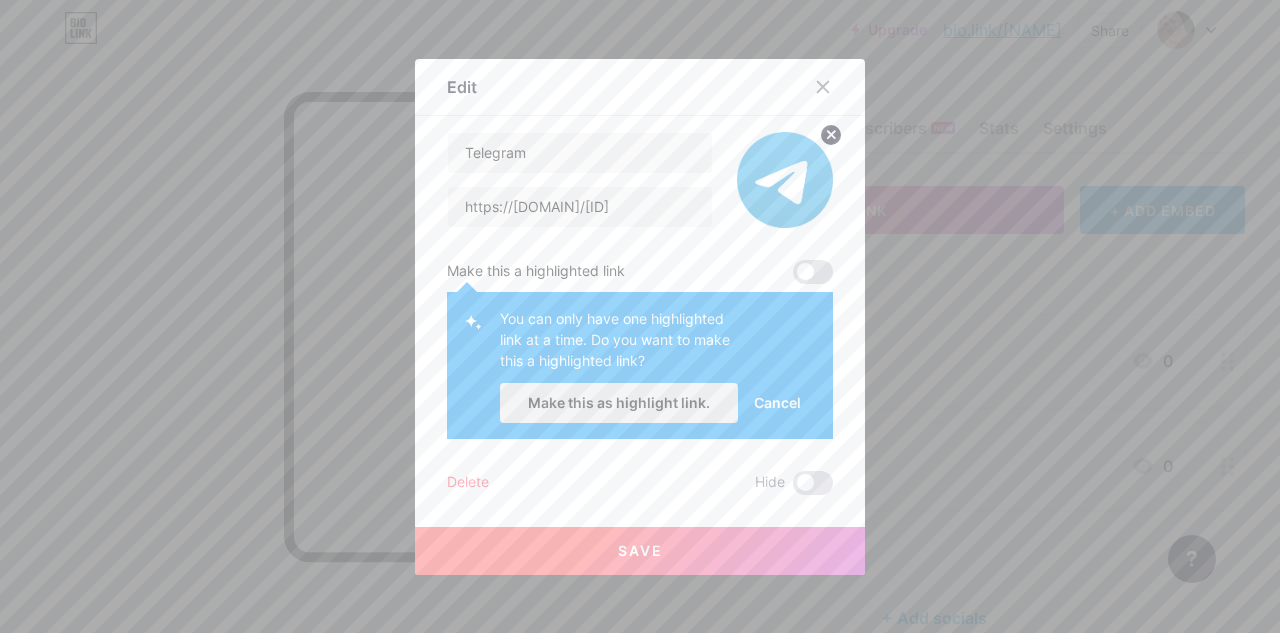 click on "Make this as highlight link." at bounding box center [619, 402] 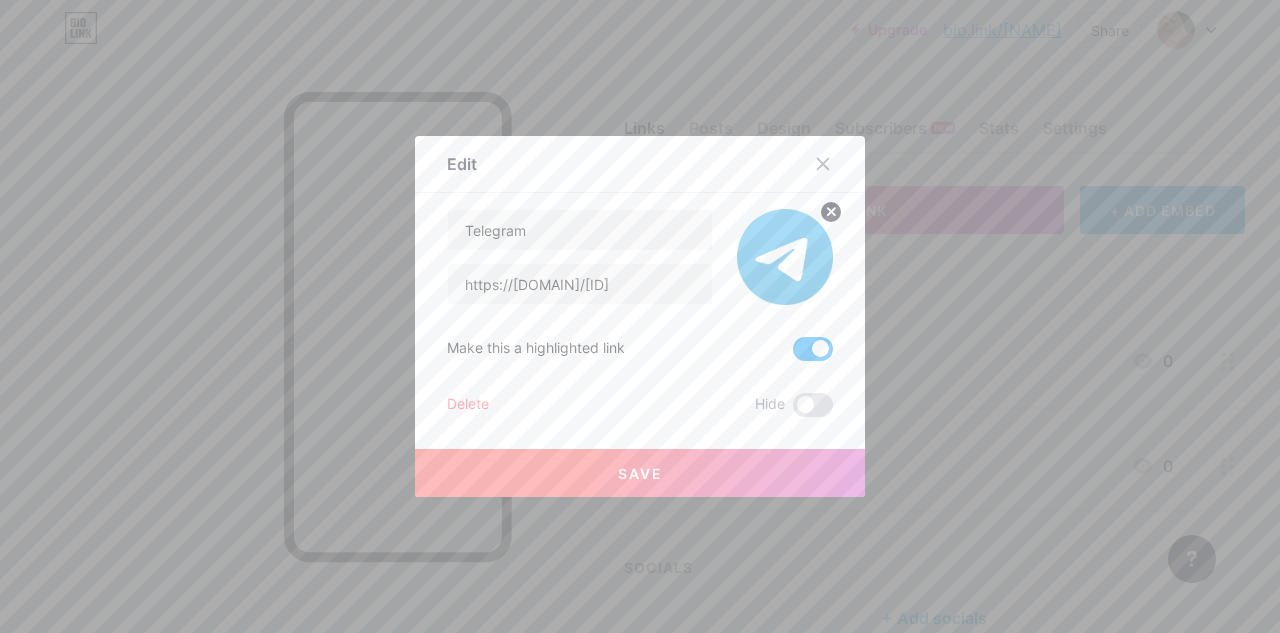 click on "Save" at bounding box center [640, 473] 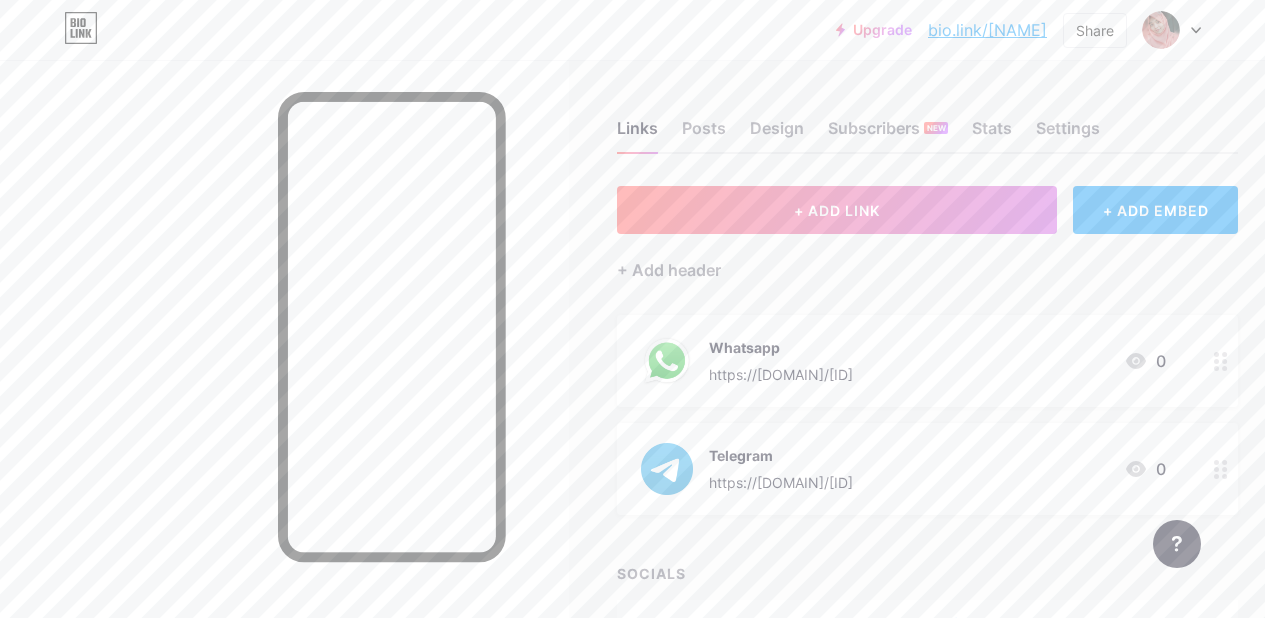 click 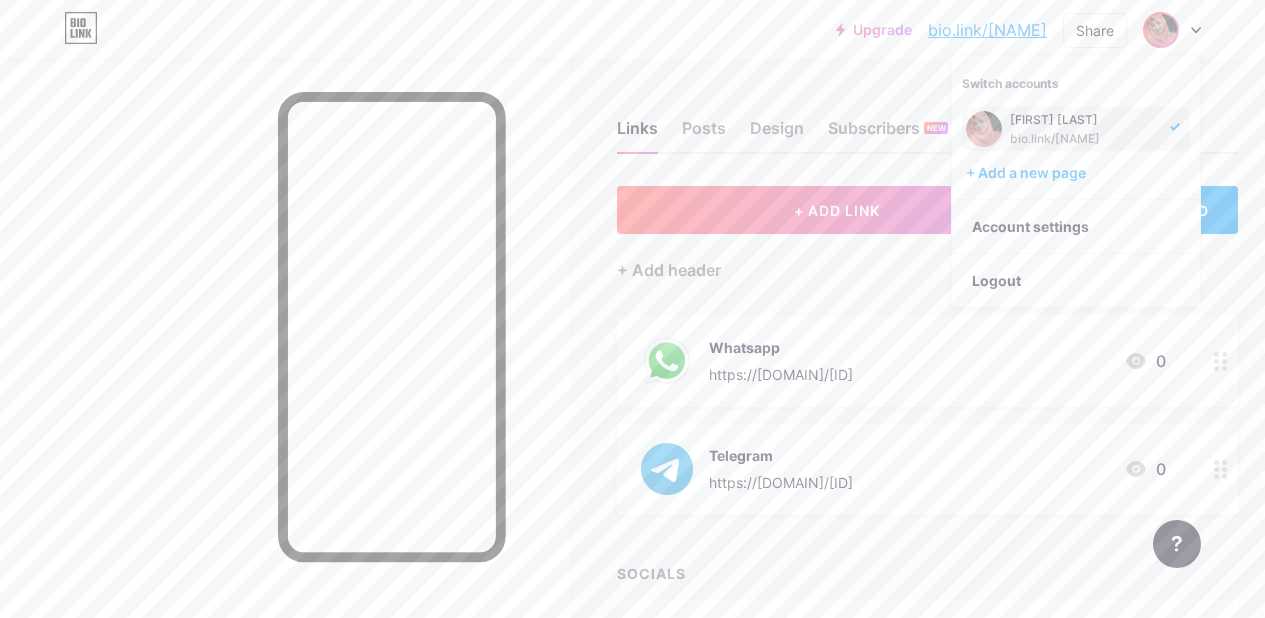 click on "bio.link/[NAME]" at bounding box center [987, 30] 